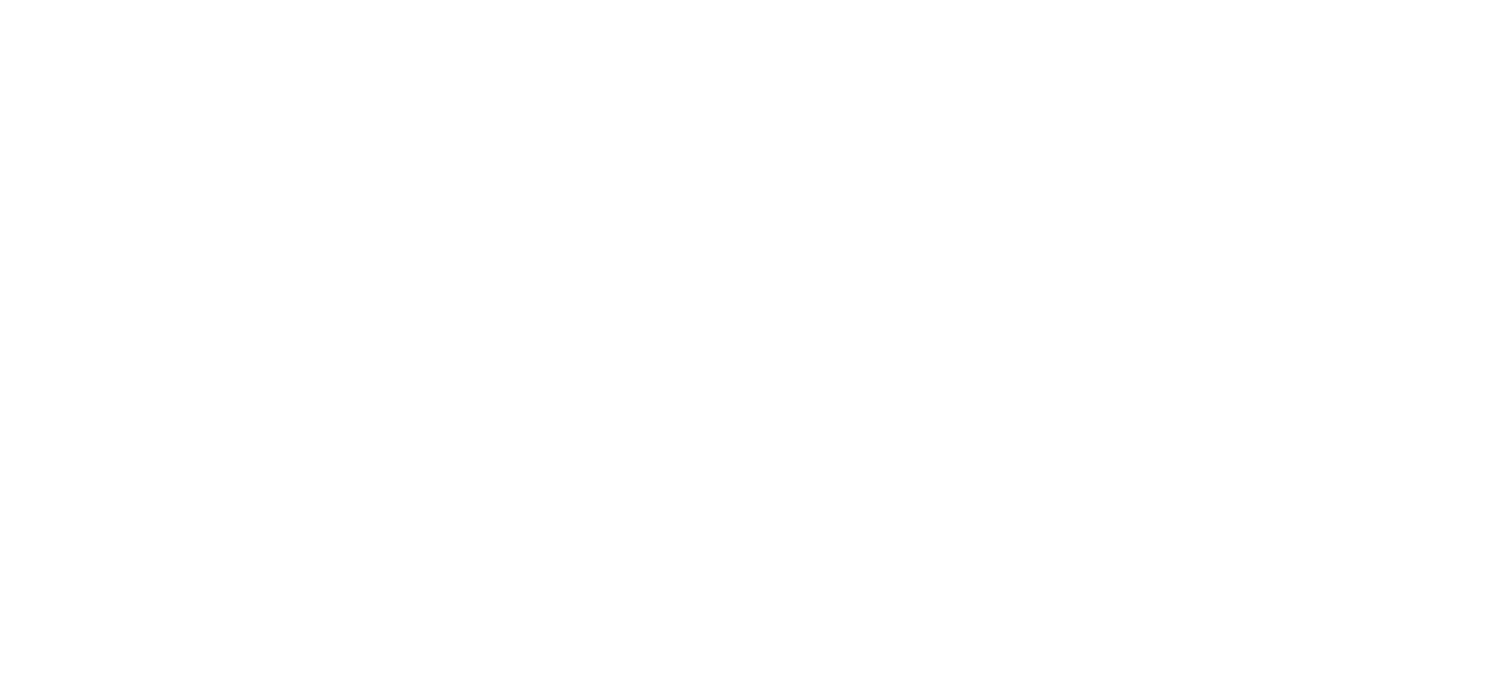 scroll, scrollTop: 0, scrollLeft: 0, axis: both 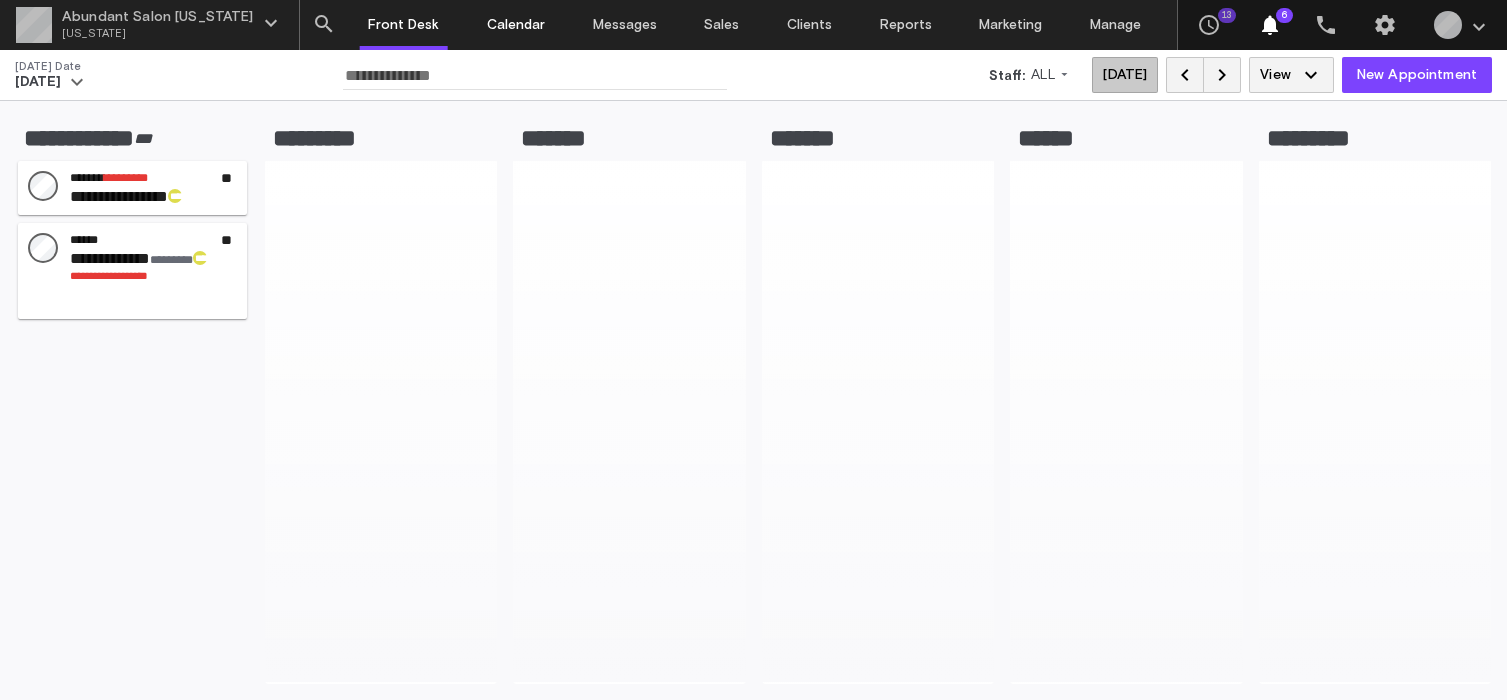 click on "Calendar" at bounding box center (516, 25) 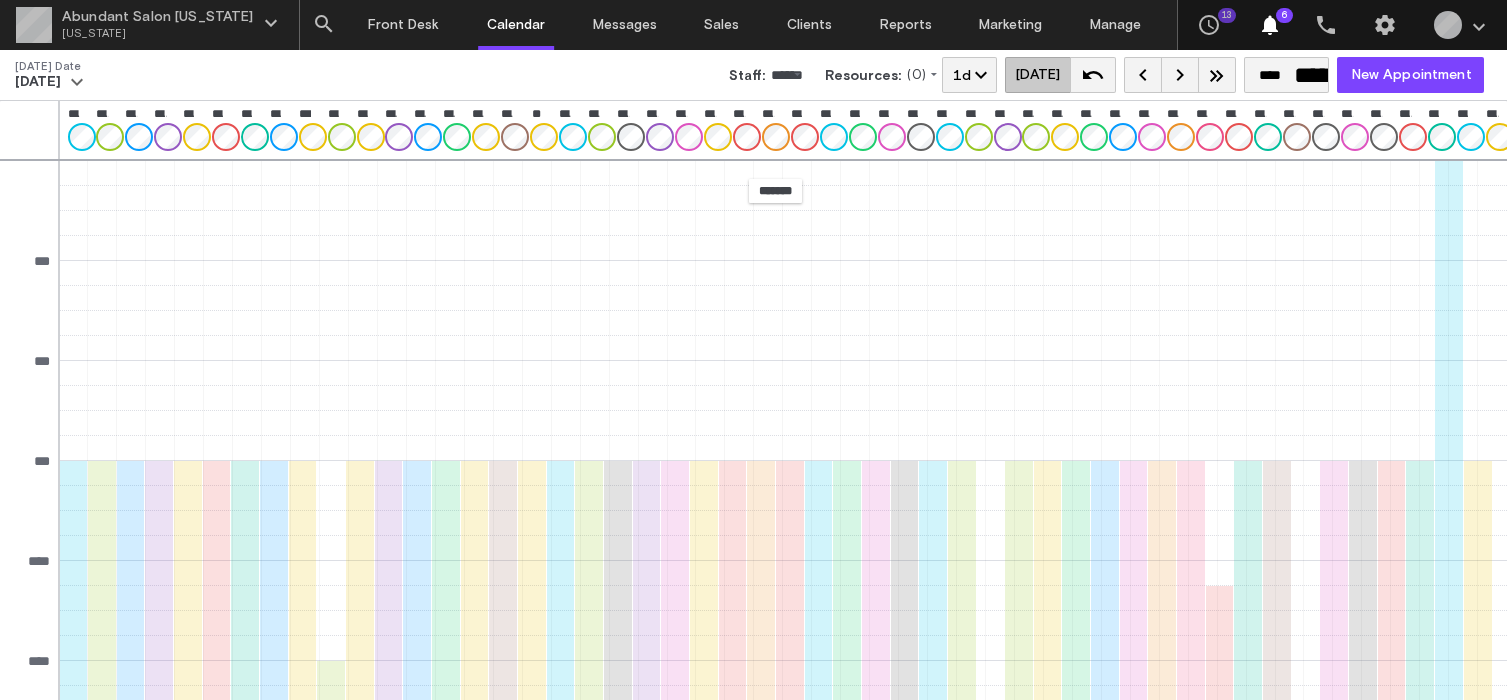 scroll, scrollTop: 275, scrollLeft: 0, axis: vertical 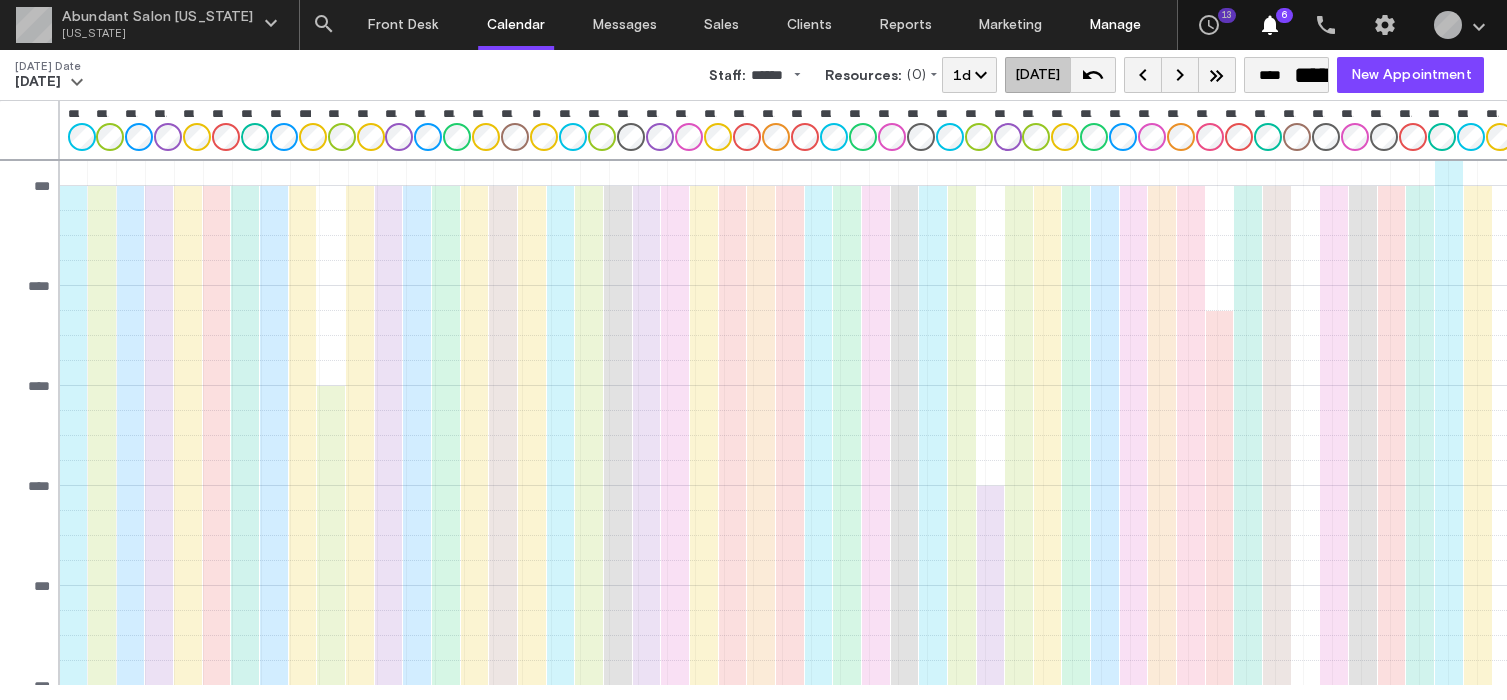 drag, startPoint x: 1073, startPoint y: 27, endPoint x: 1051, endPoint y: 37, distance: 24.166092 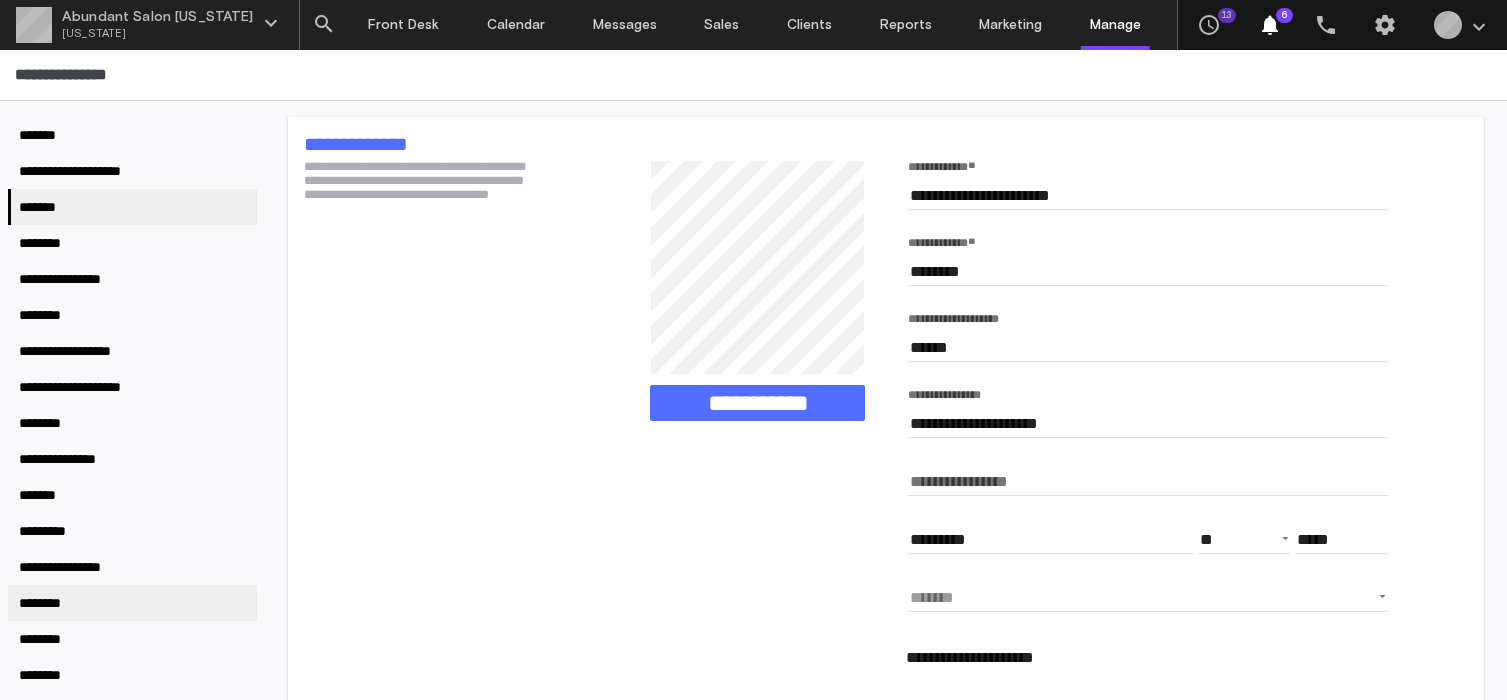 click on "********" at bounding box center (132, 603) 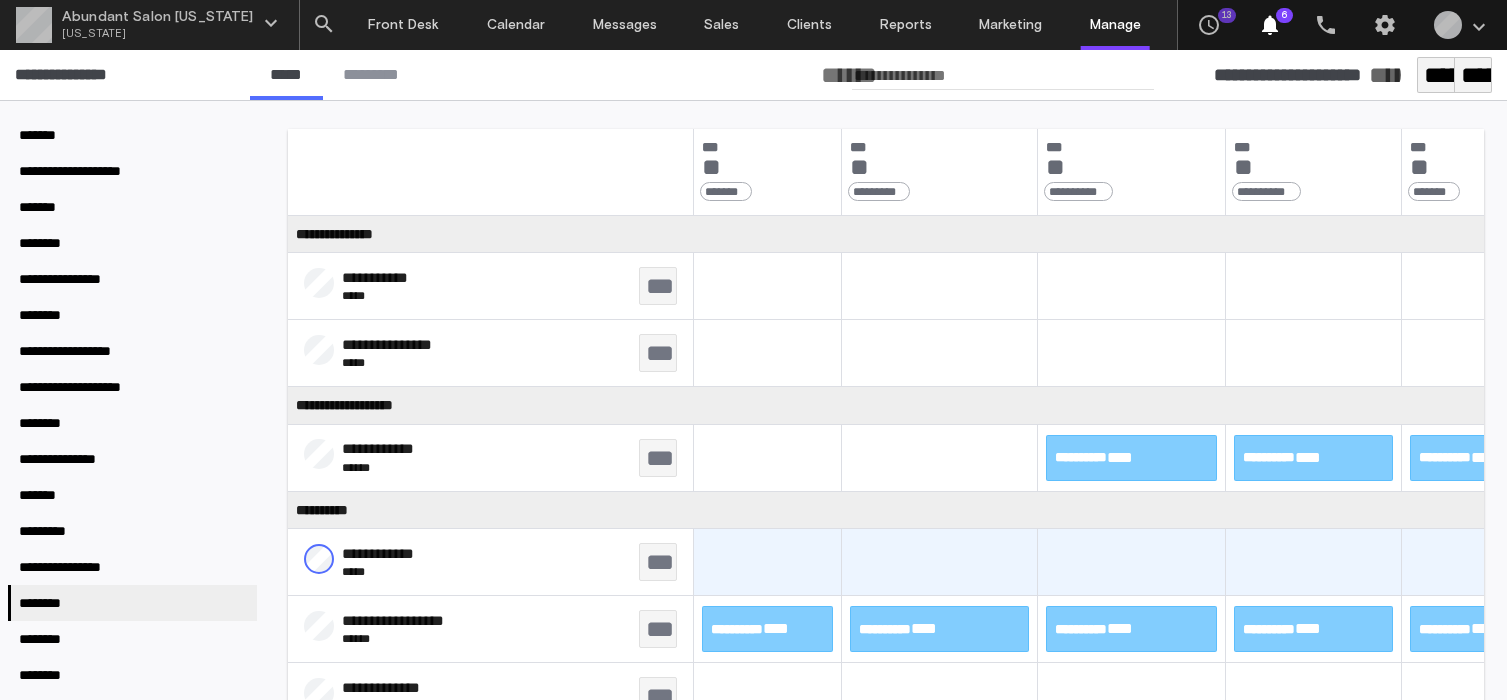 scroll, scrollTop: 19560, scrollLeft: 0, axis: vertical 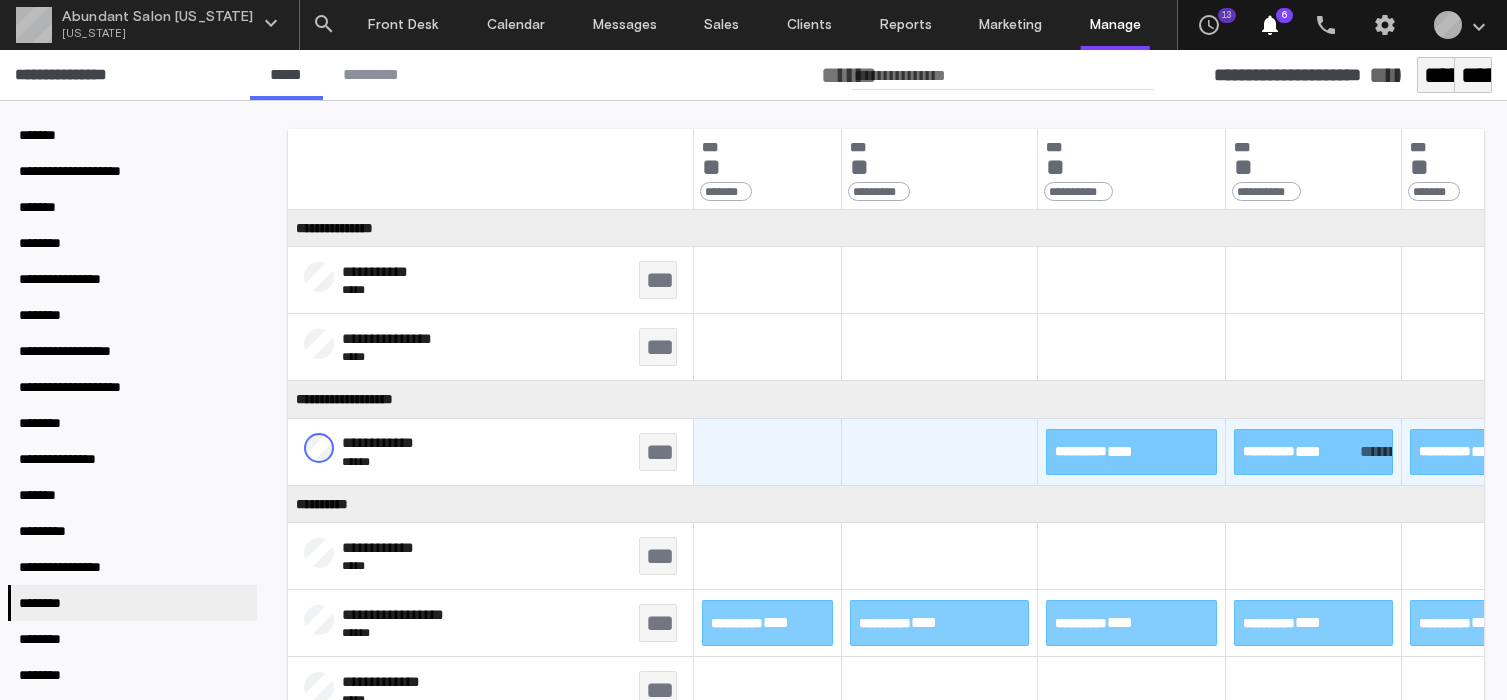 click on "*********" at bounding box center [1372, 452] 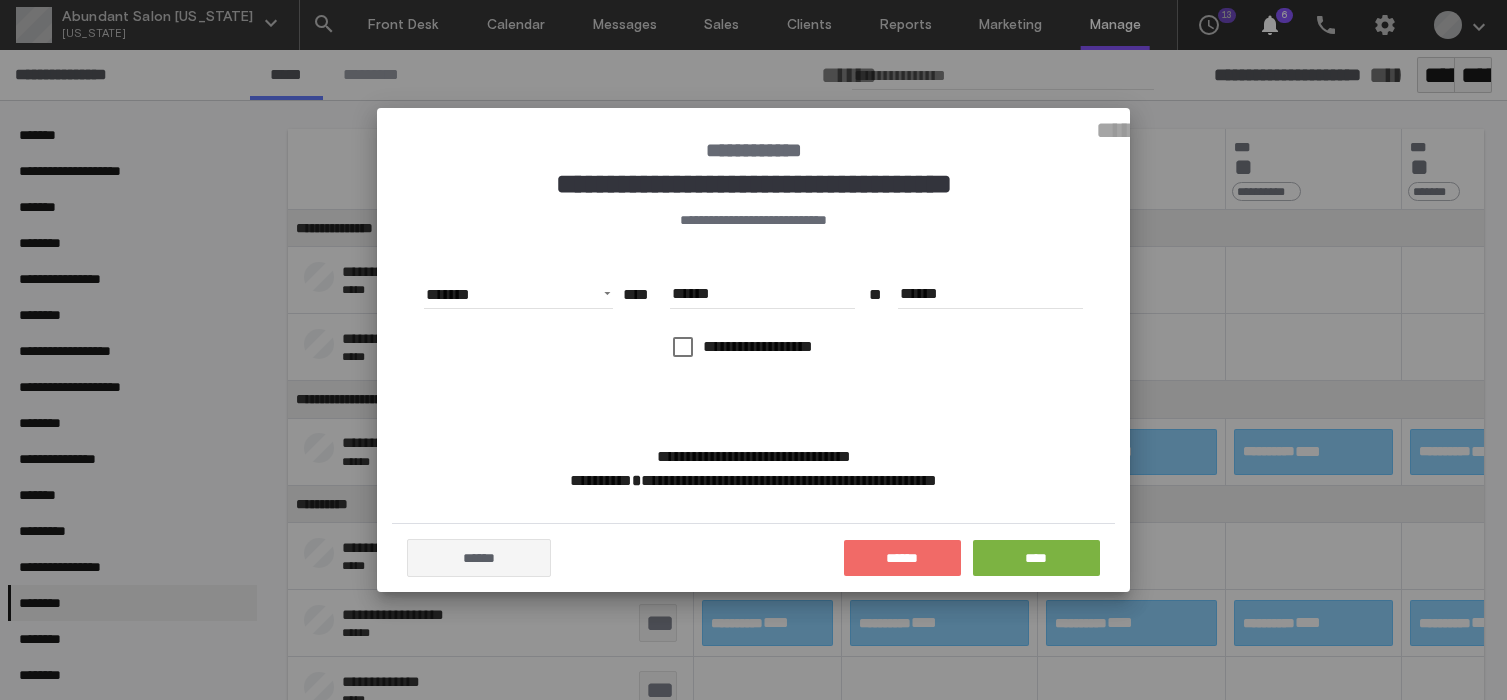 click on "******" at bounding box center (902, 558) 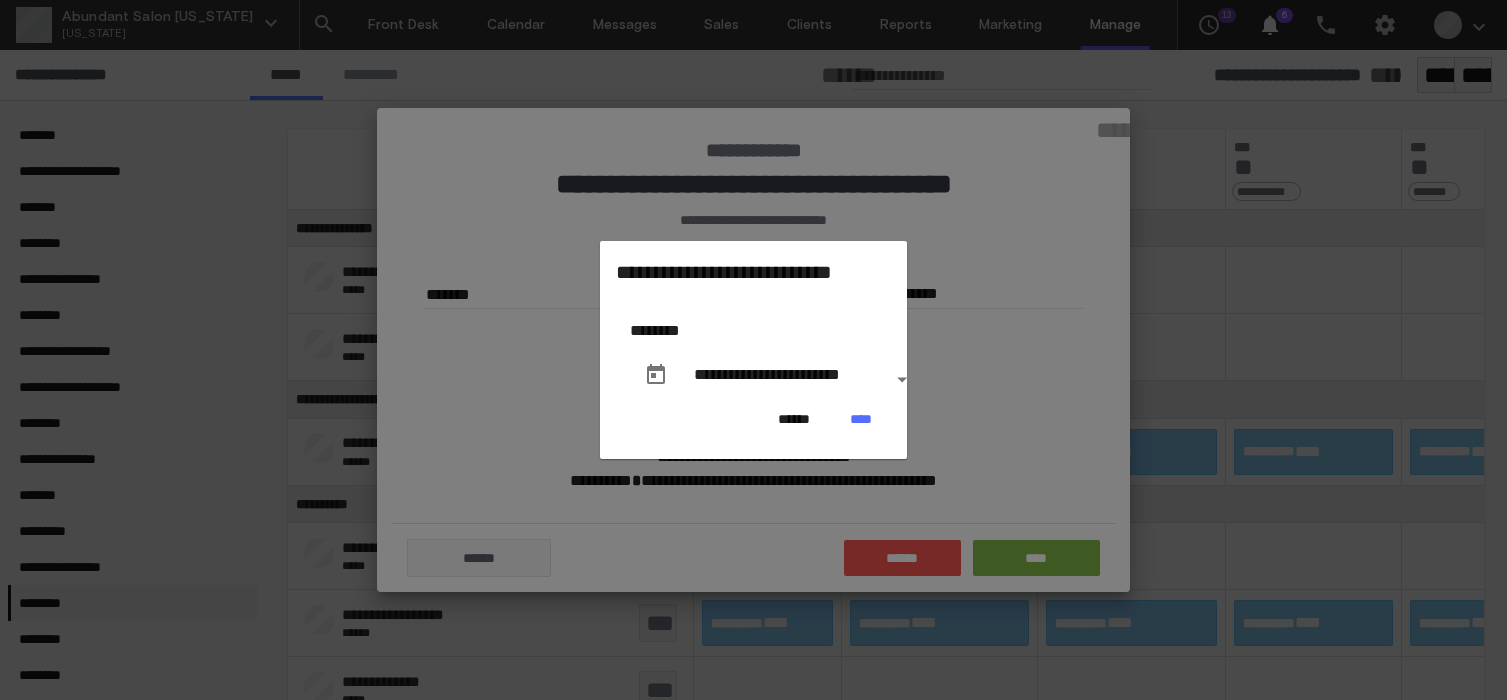 click on "****" 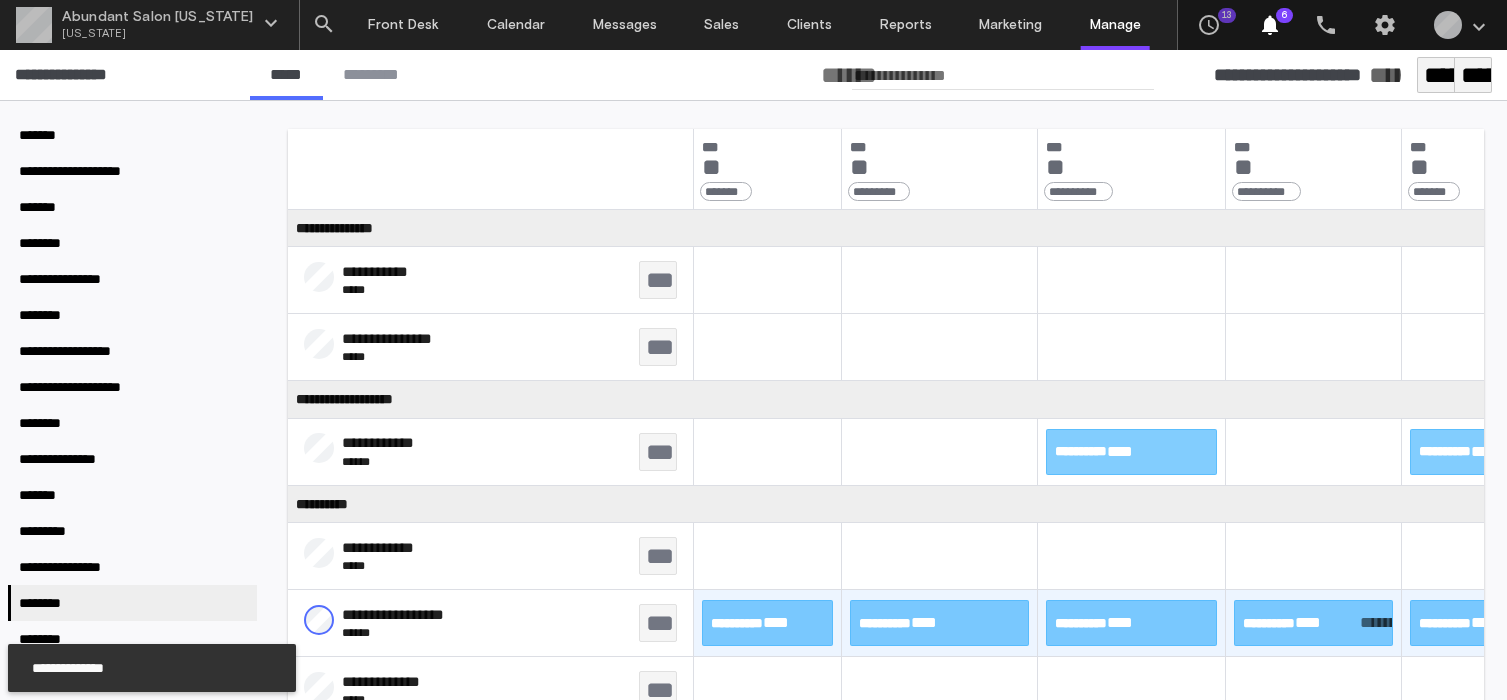 click on "*********" at bounding box center (1372, 623) 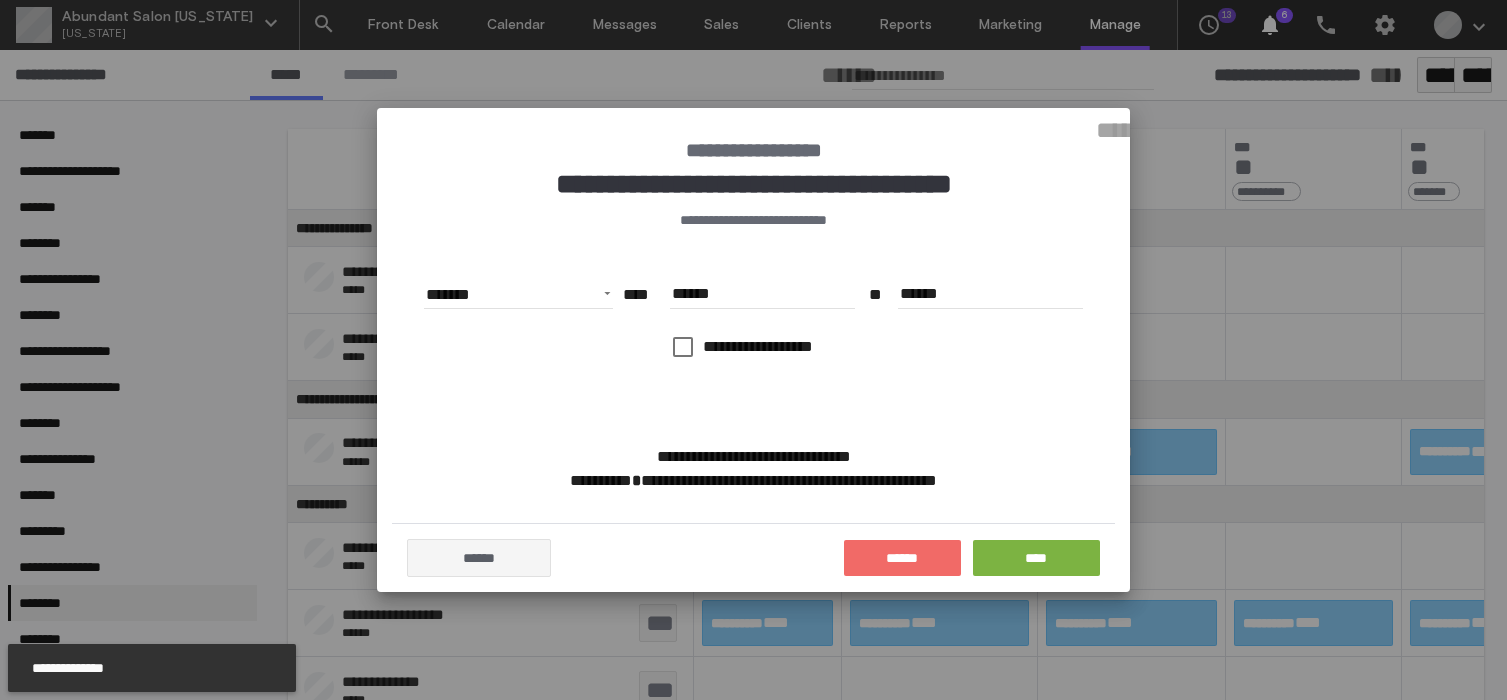 click on "******" at bounding box center (902, 558) 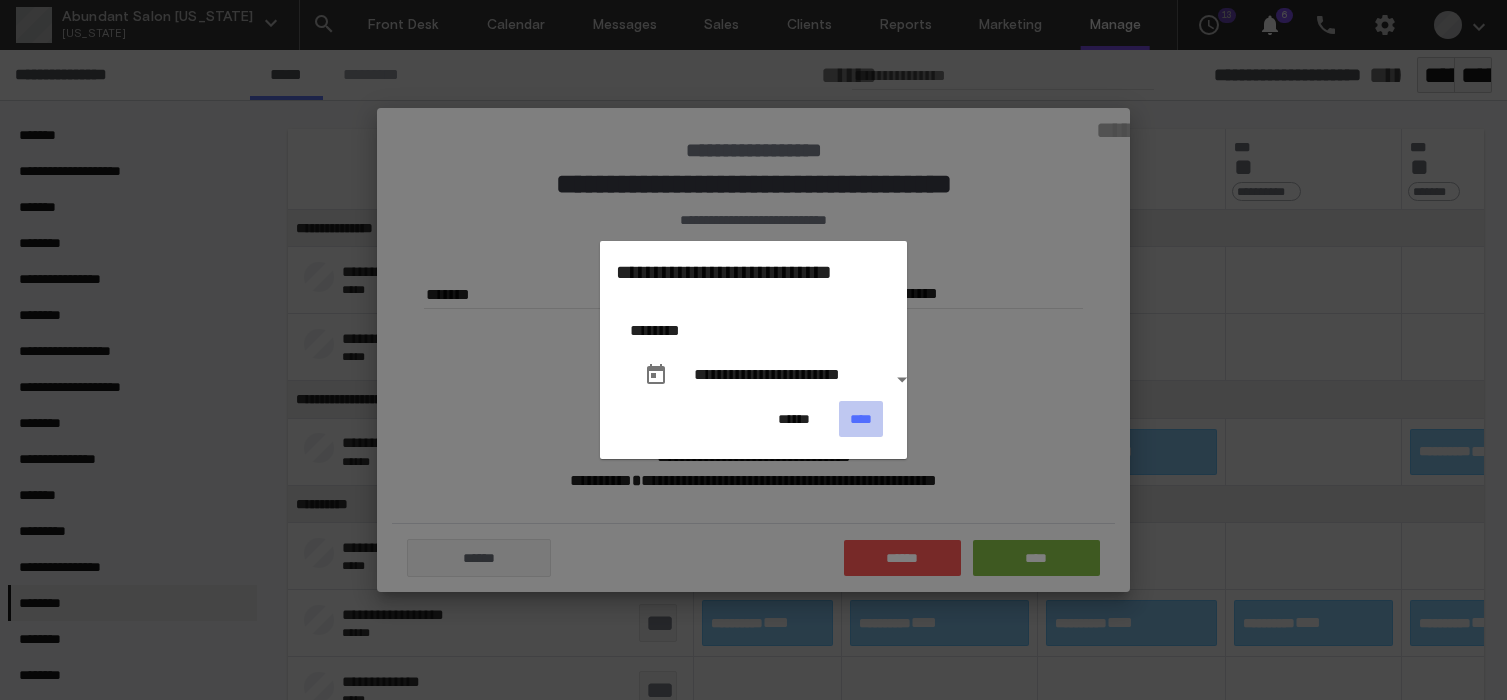 click on "****" 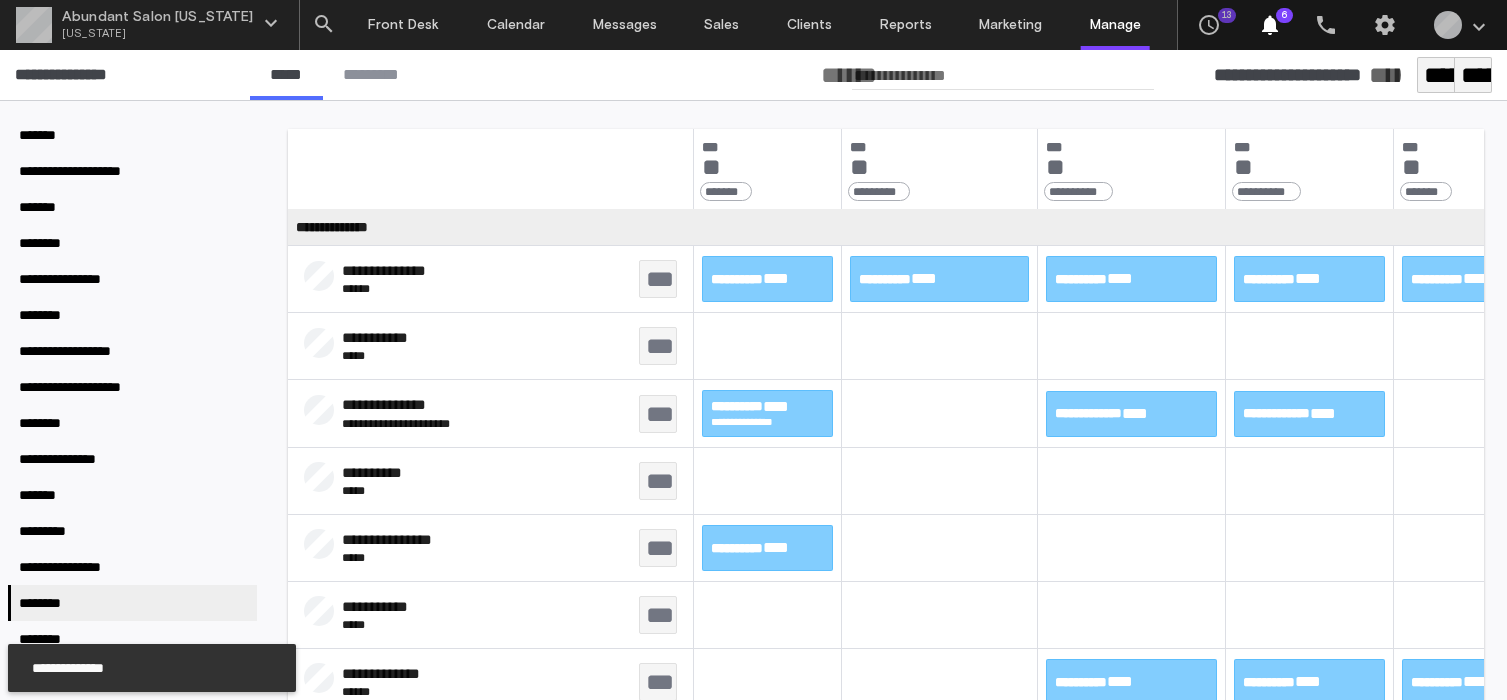 scroll, scrollTop: 0, scrollLeft: 0, axis: both 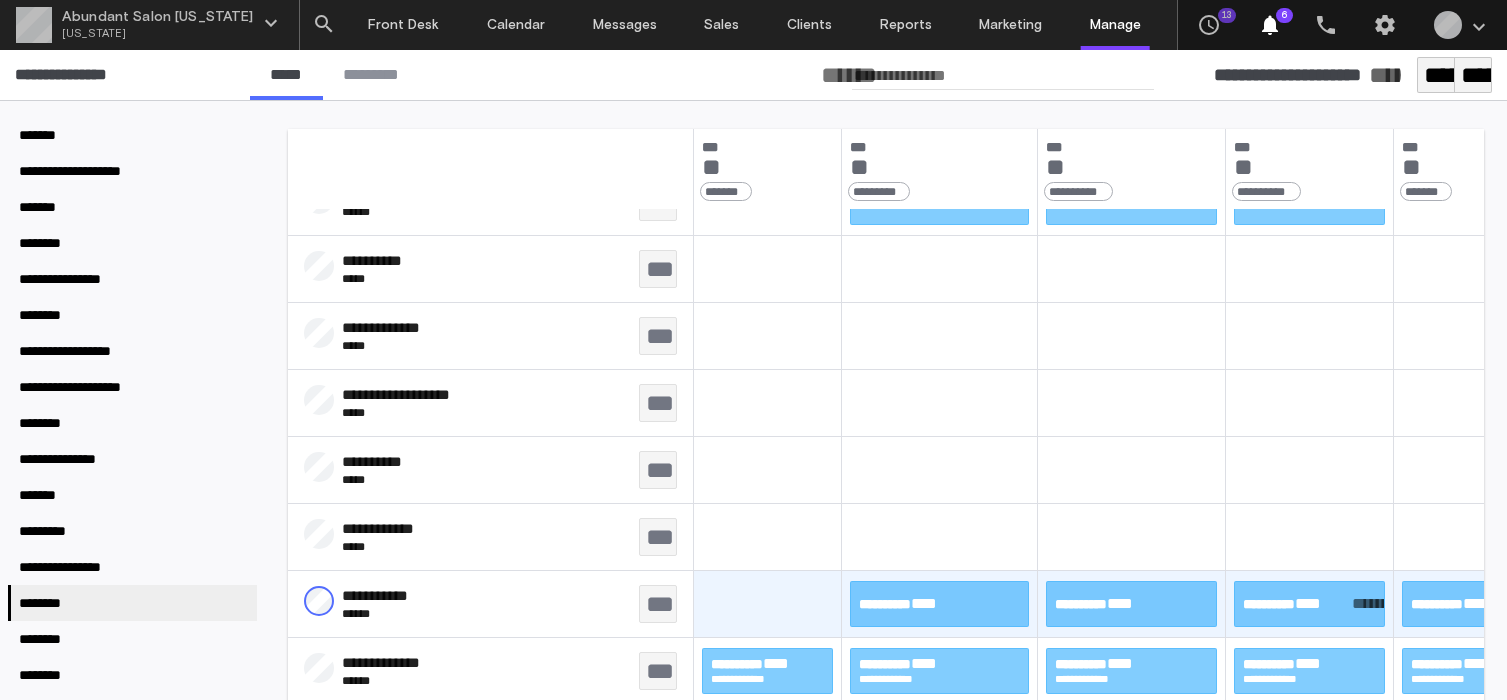 click on "*********" at bounding box center (1364, 604) 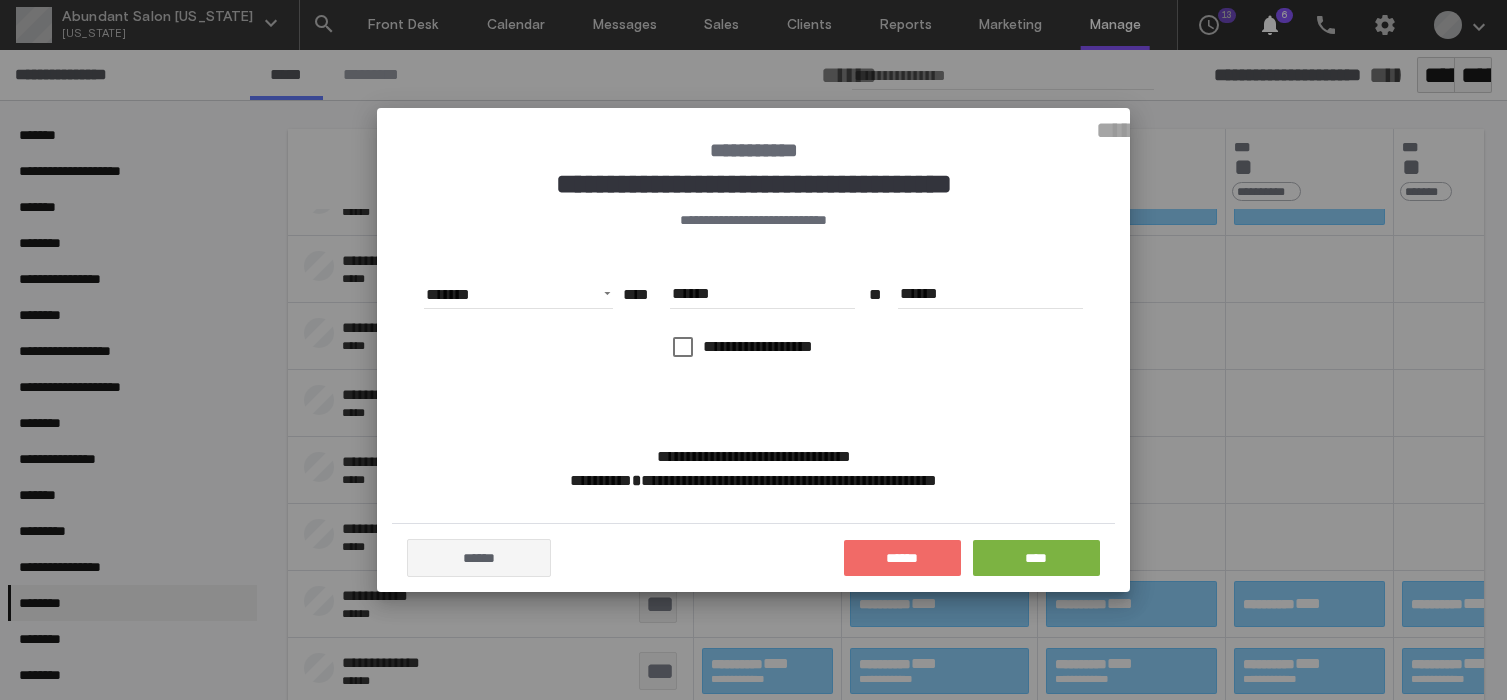 click on "**********" at bounding box center [754, 550] 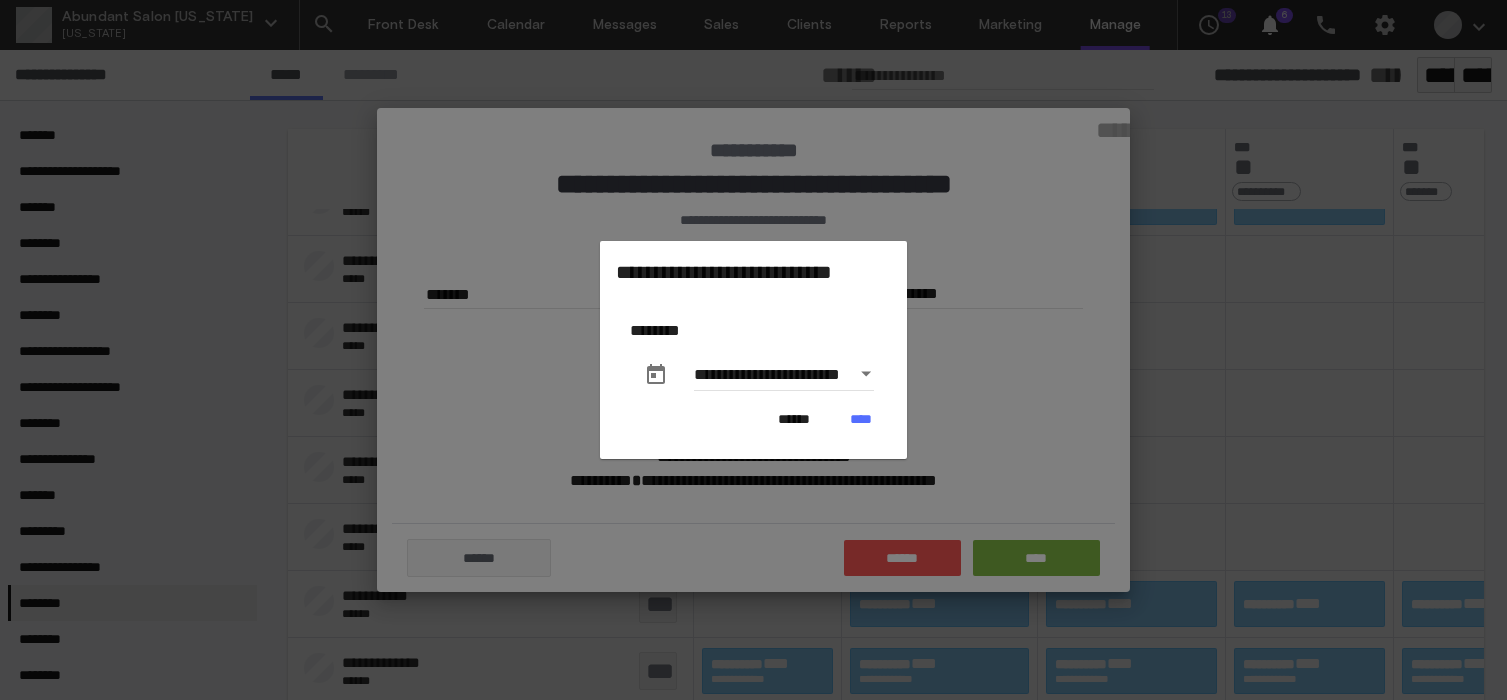 click on "******   ****" 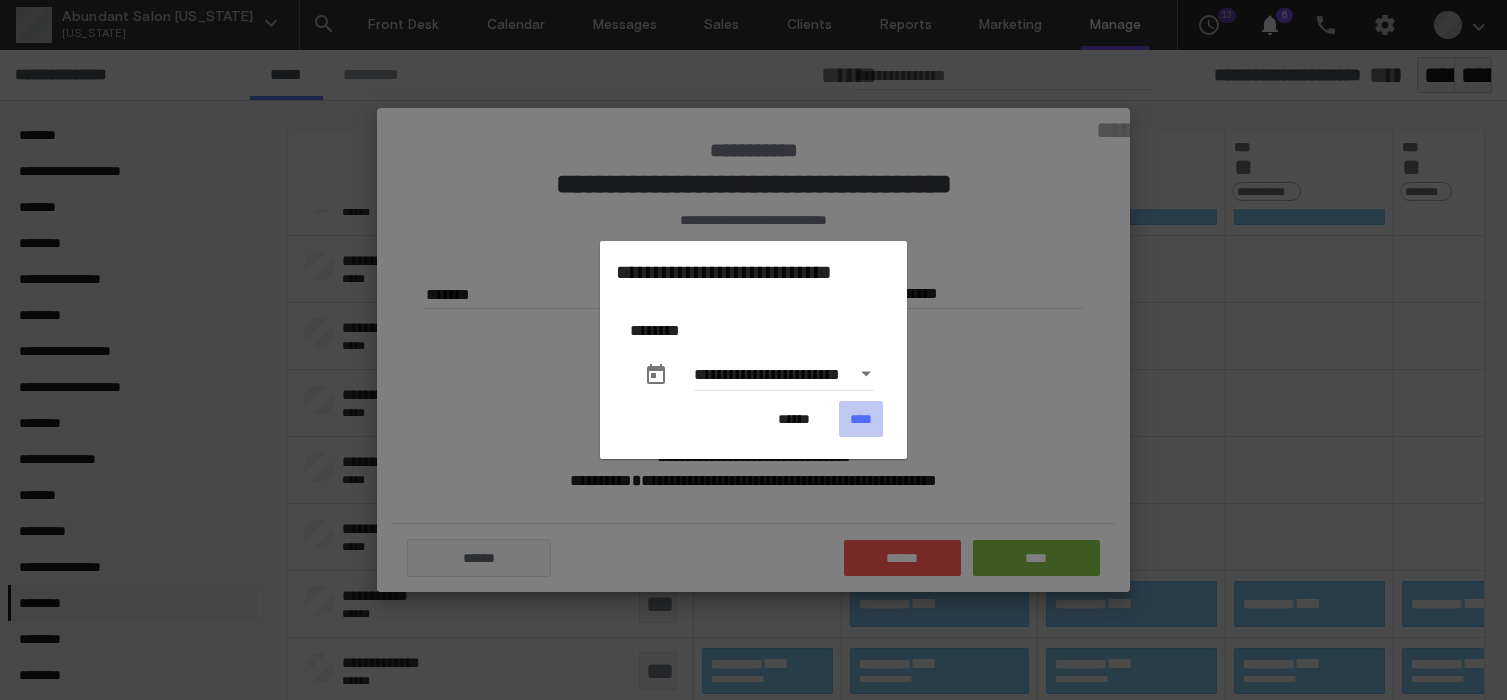 click on "****" 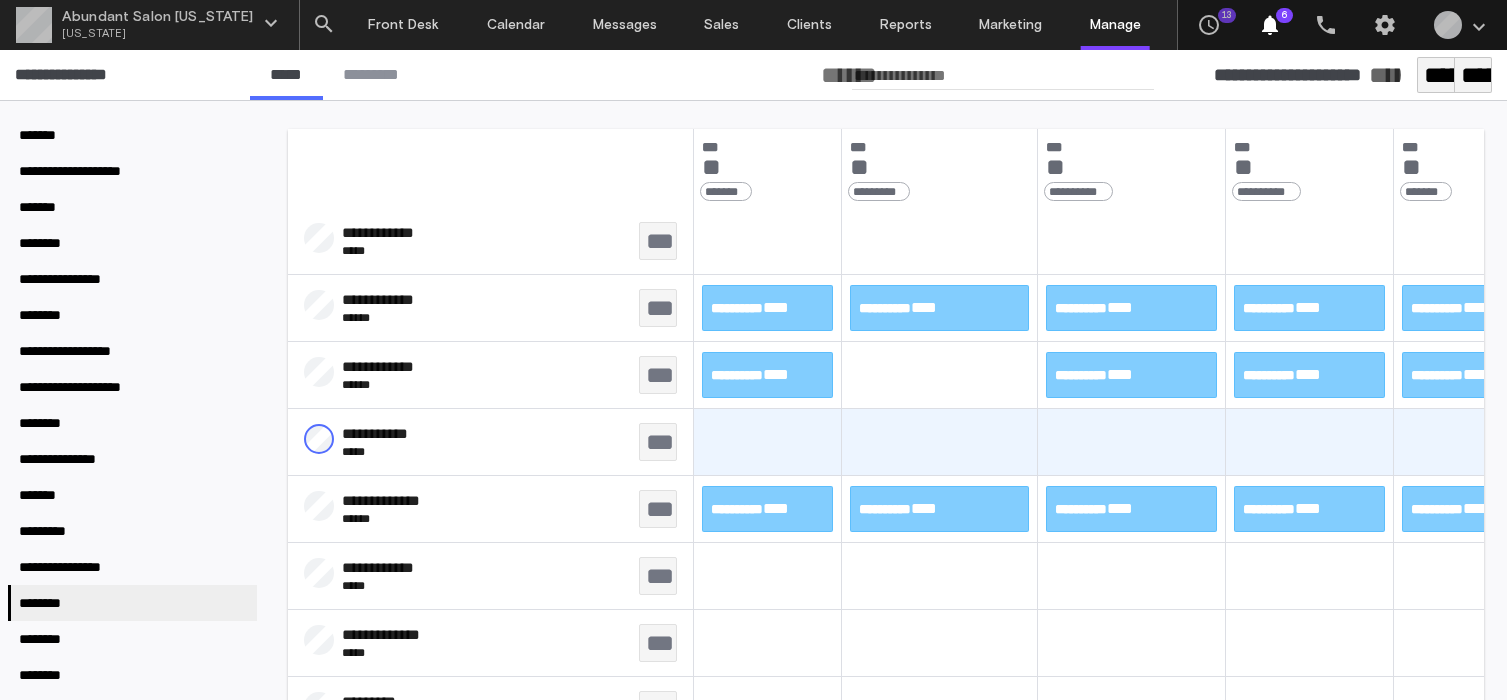 scroll, scrollTop: 3396, scrollLeft: 0, axis: vertical 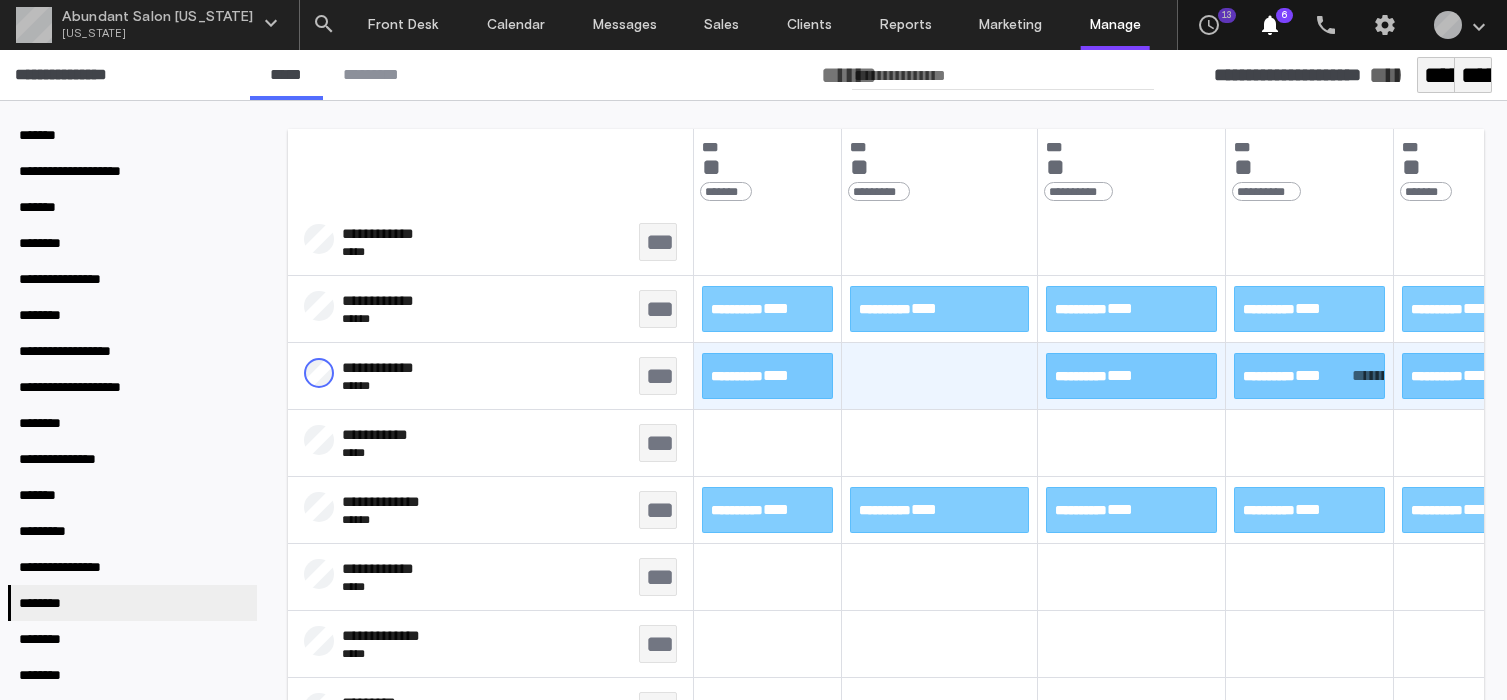 click on "*********" at bounding box center [1364, 376] 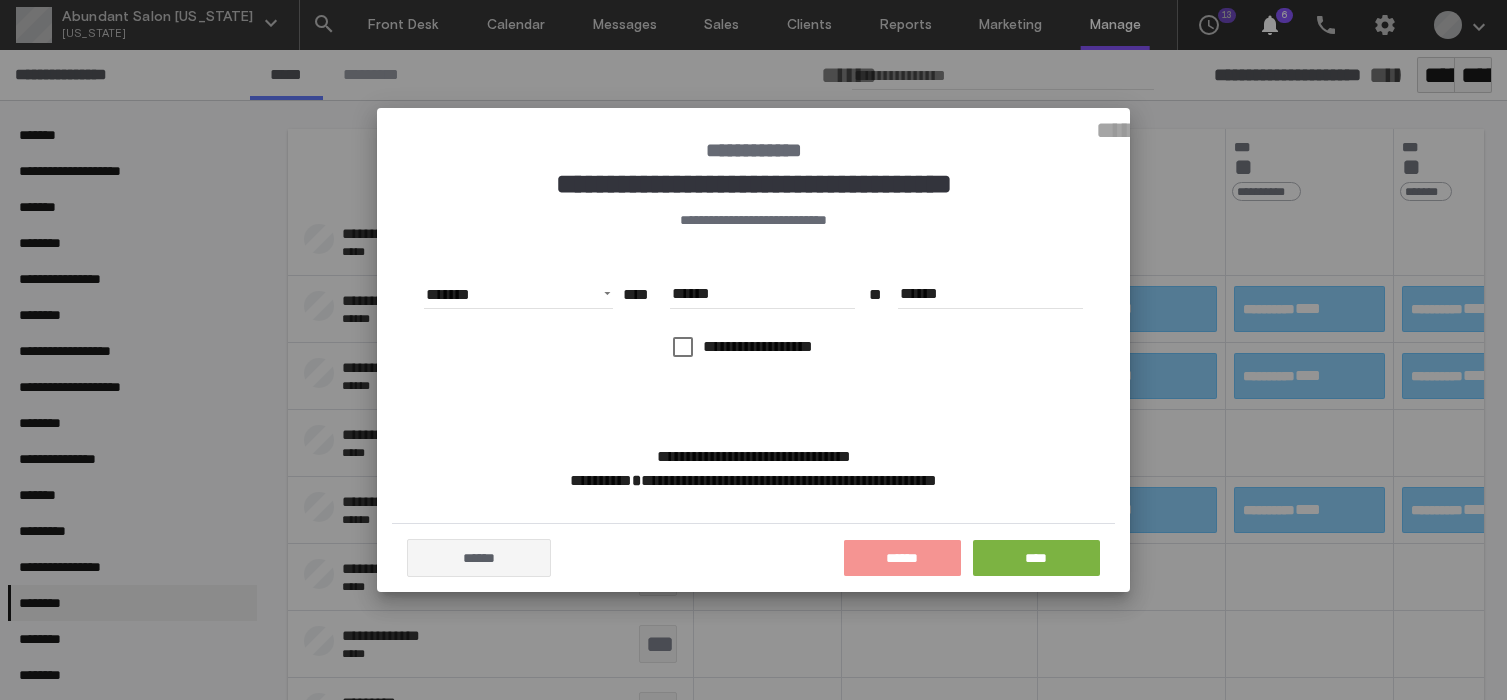 click on "******" at bounding box center [902, 558] 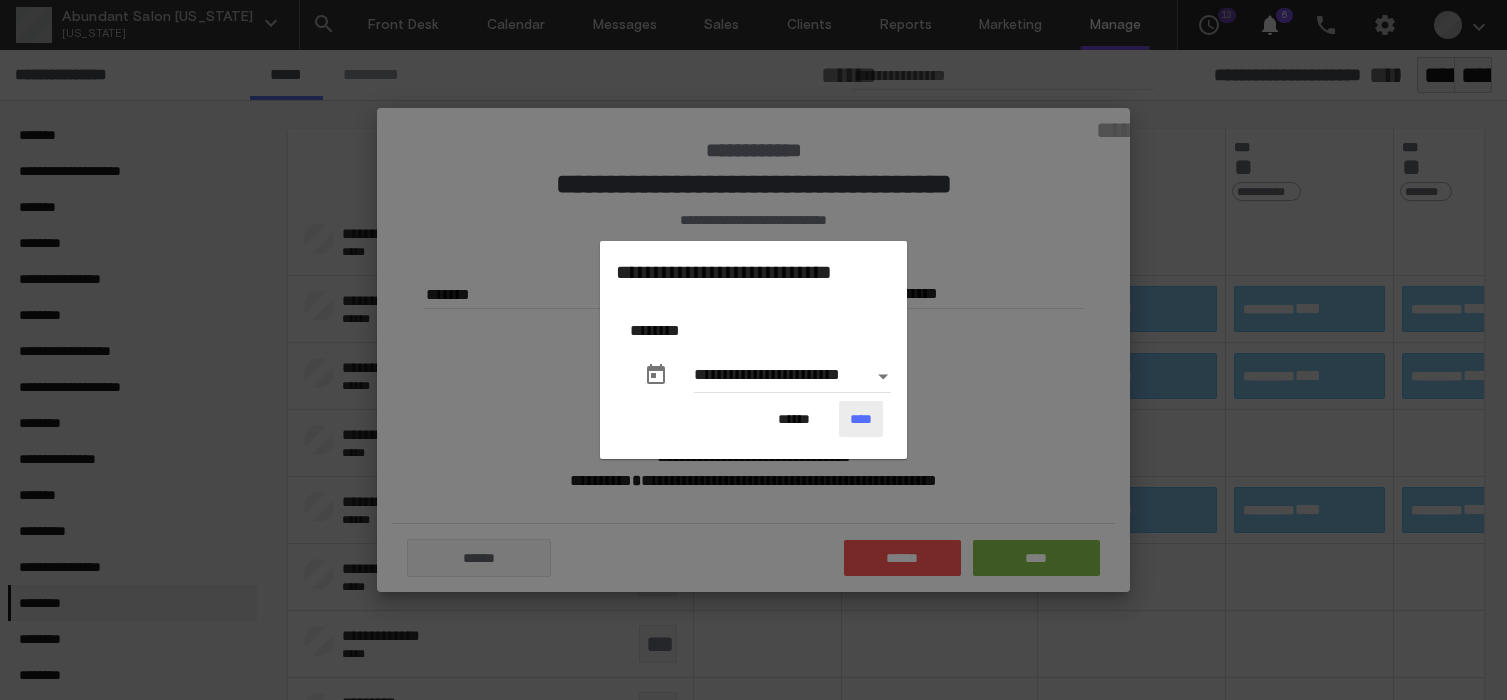 click on "****" 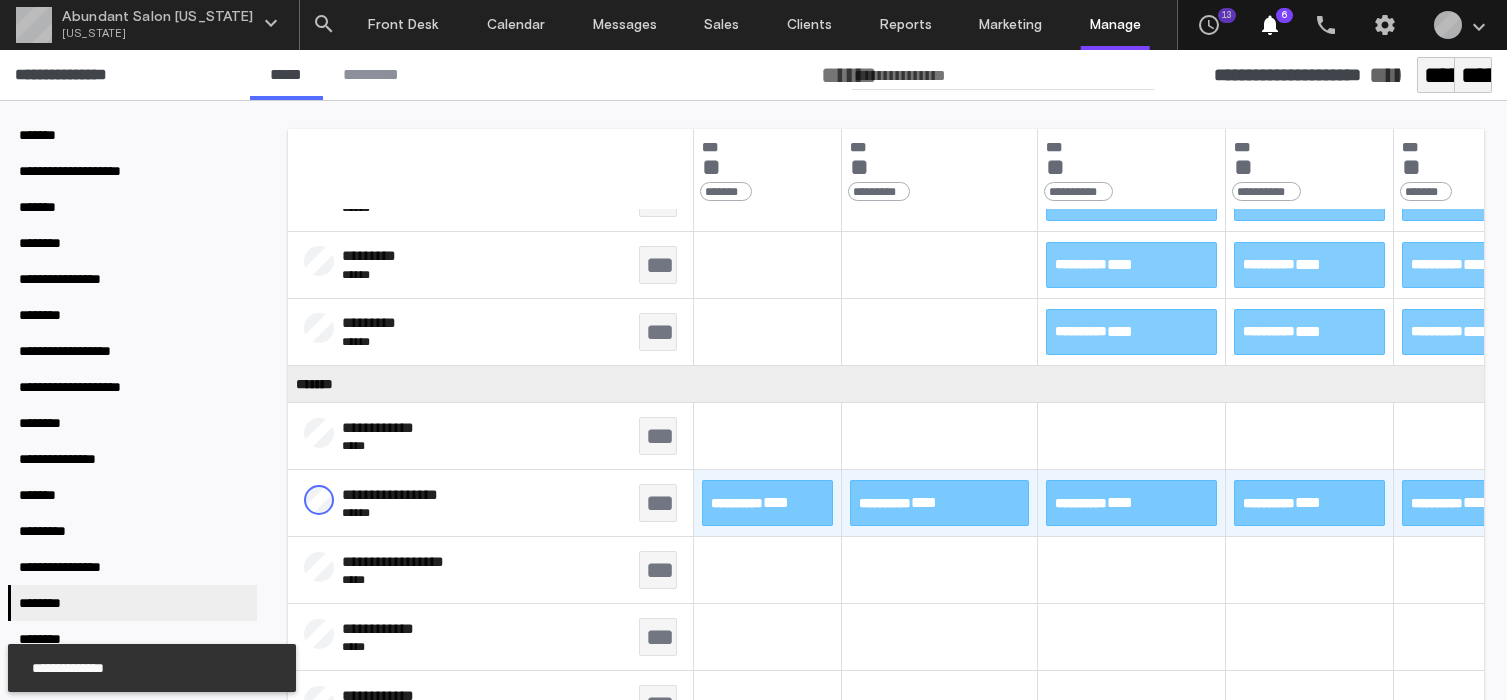 scroll, scrollTop: 2711, scrollLeft: 0, axis: vertical 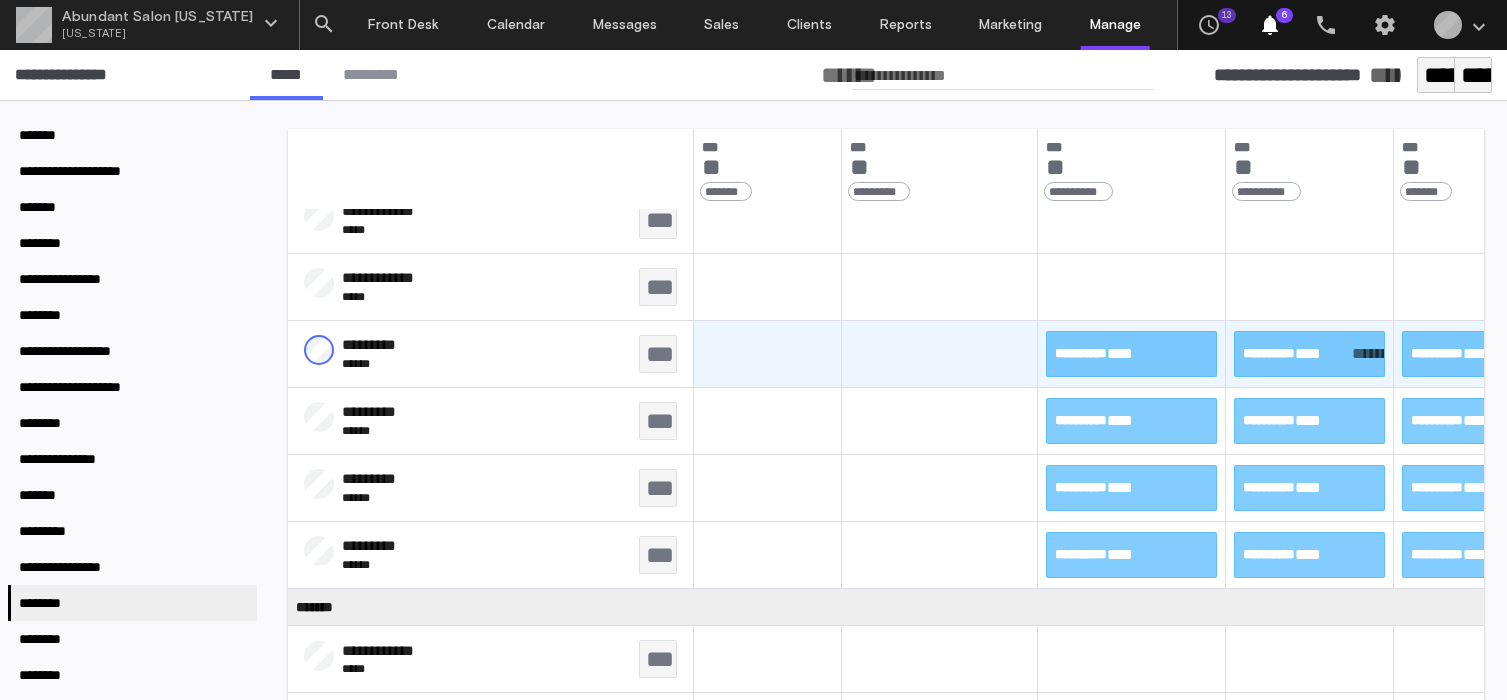 click on "*********" at bounding box center (1364, 354) 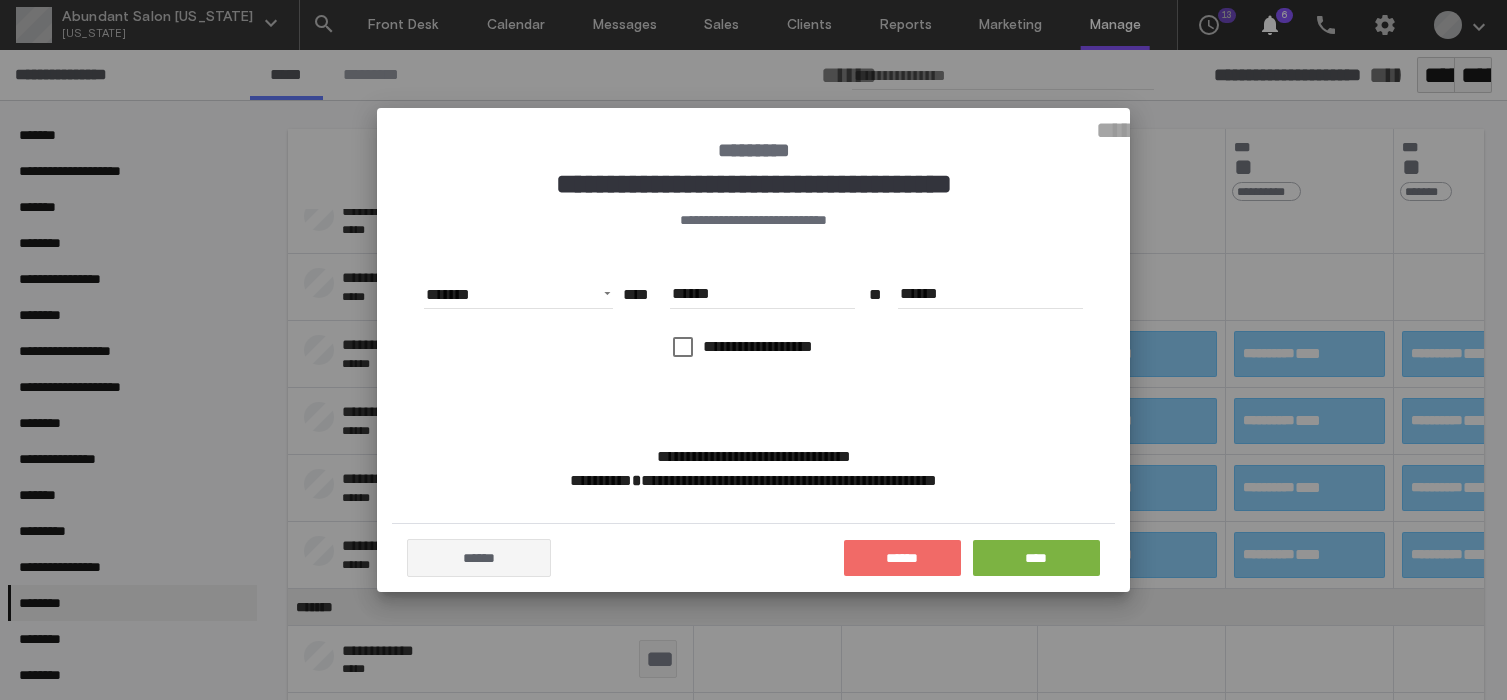 click on "******" at bounding box center (902, 558) 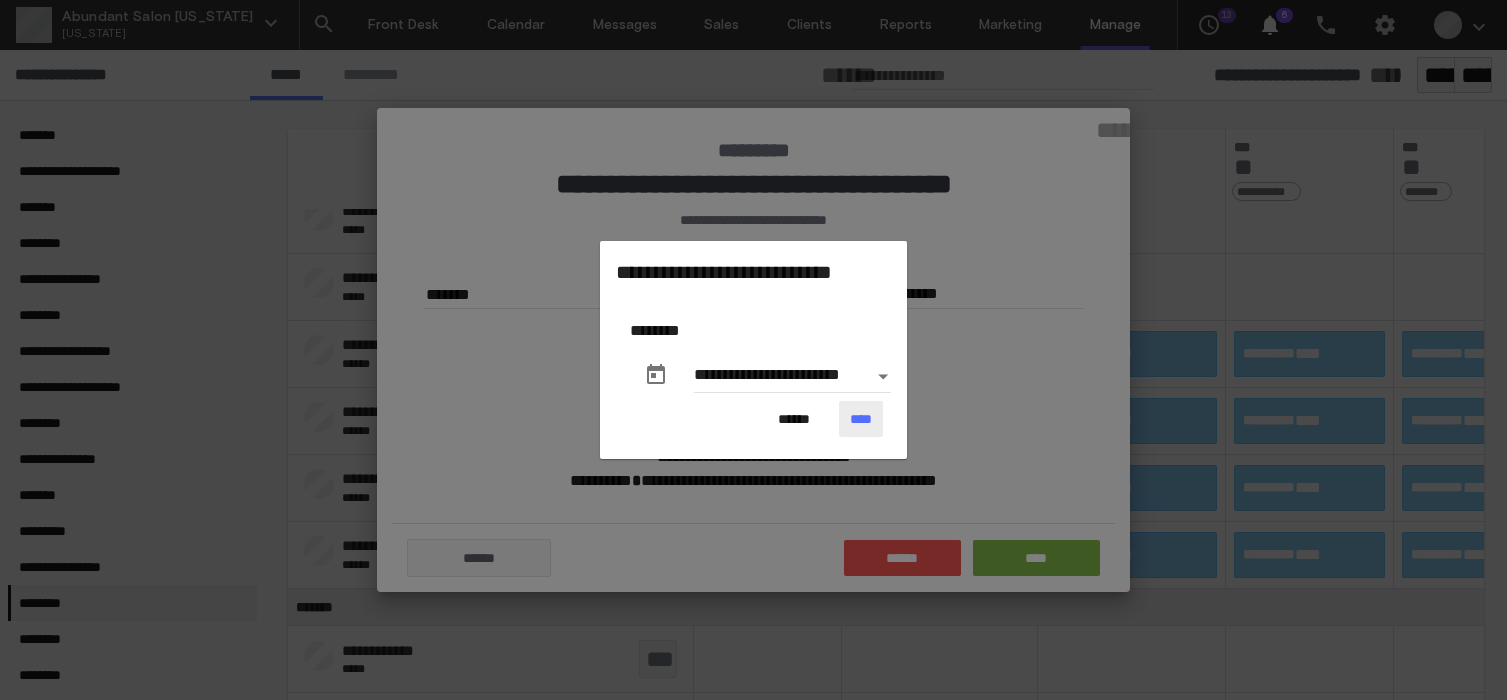 click on "****" 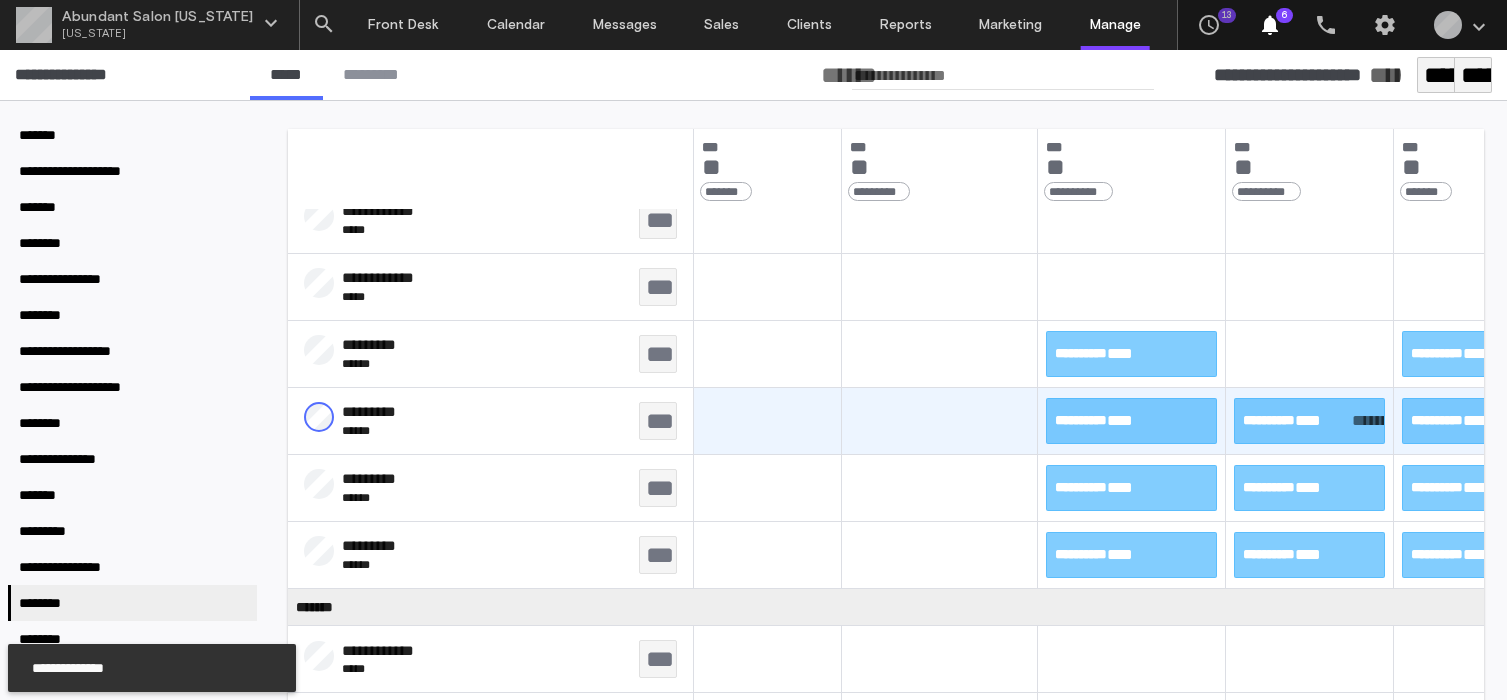 click on "*********   ****           *********" at bounding box center (1309, 421) 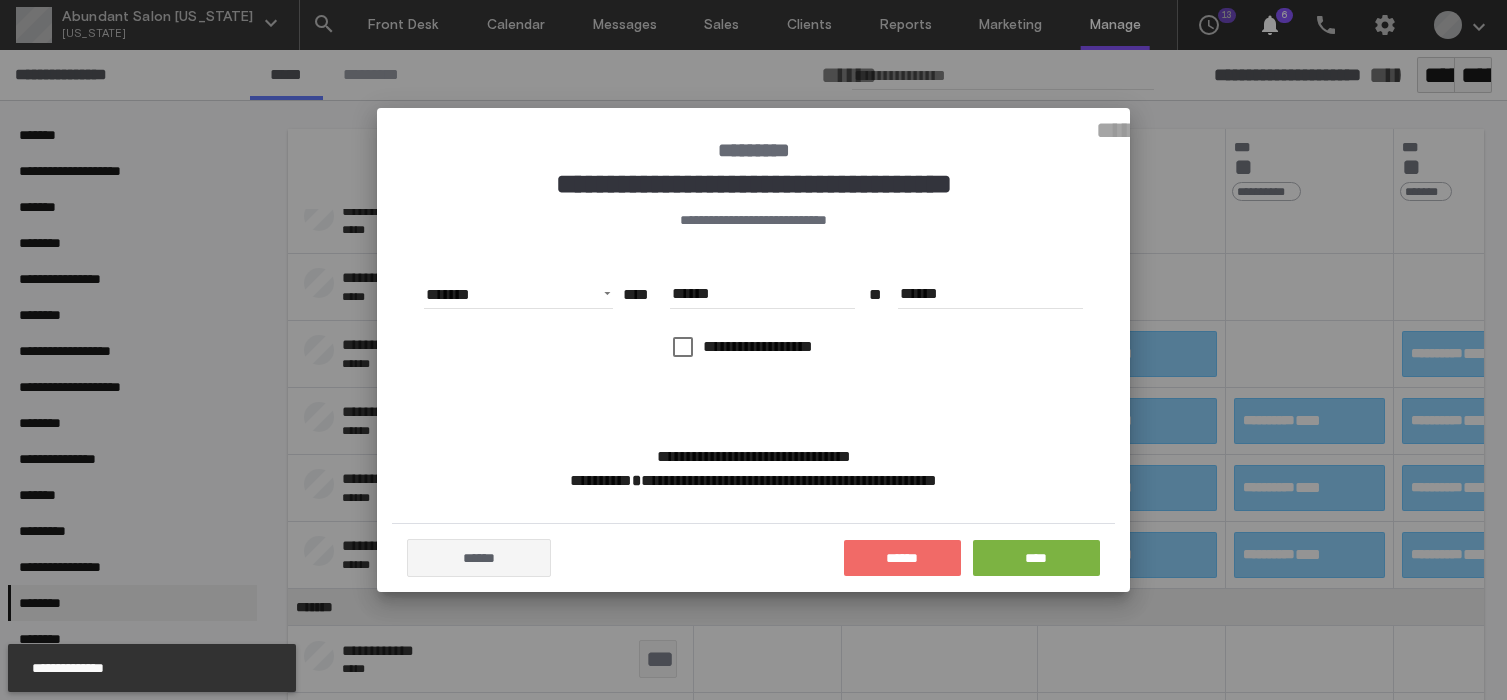 click on "******" at bounding box center [902, 558] 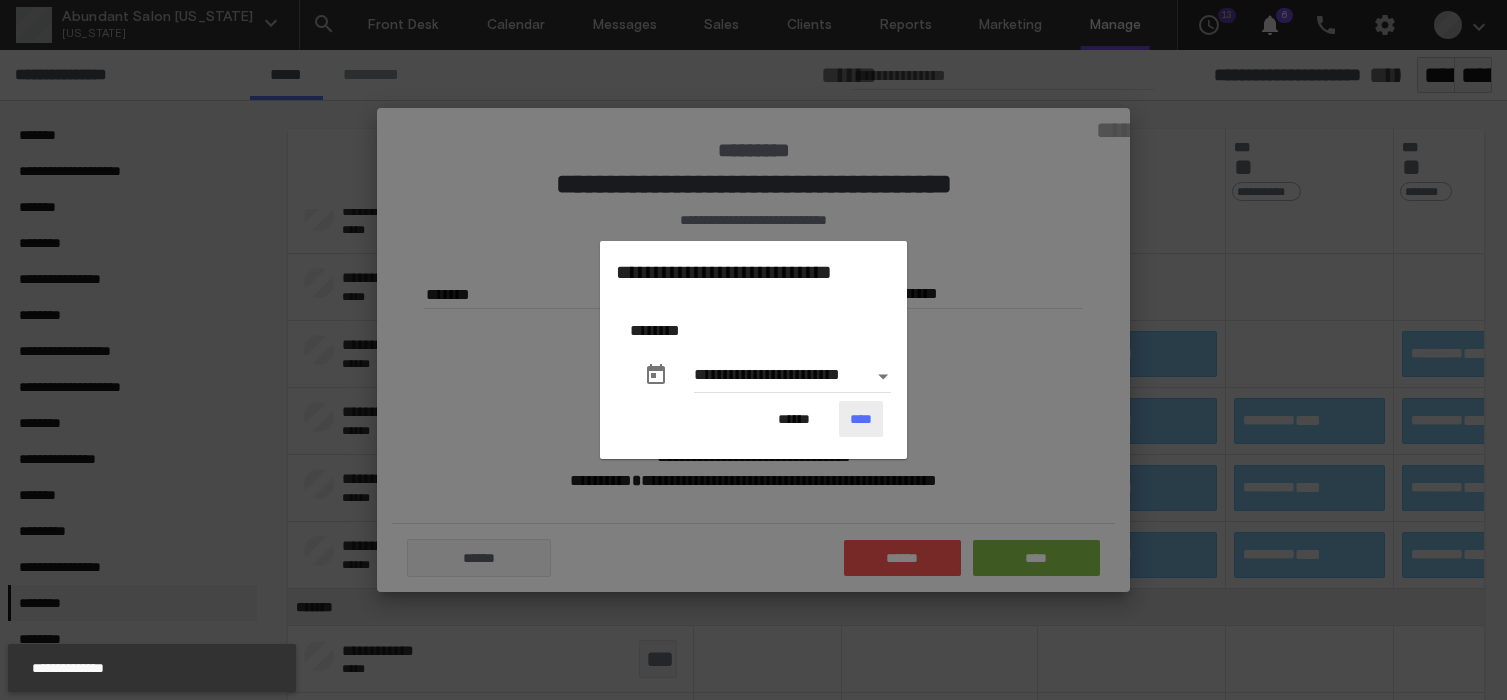 click on "****" 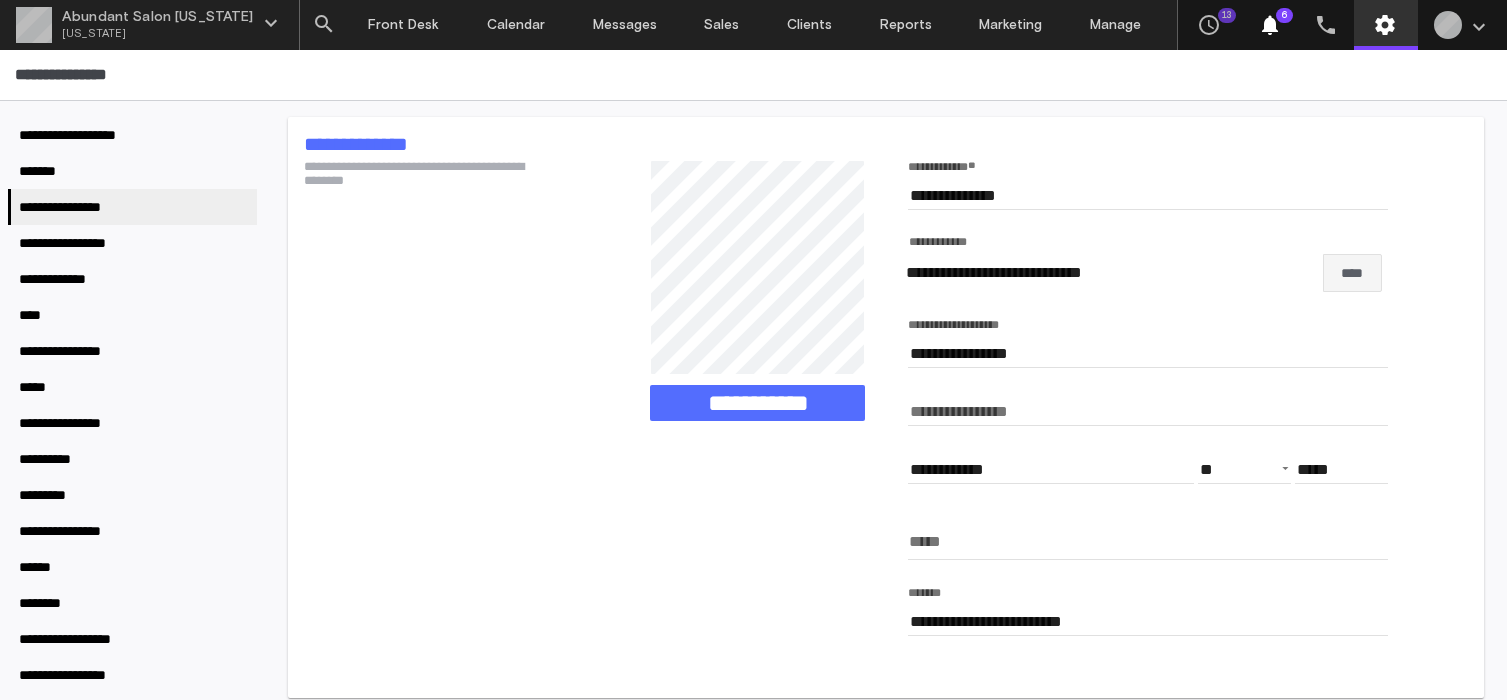 scroll, scrollTop: 0, scrollLeft: 0, axis: both 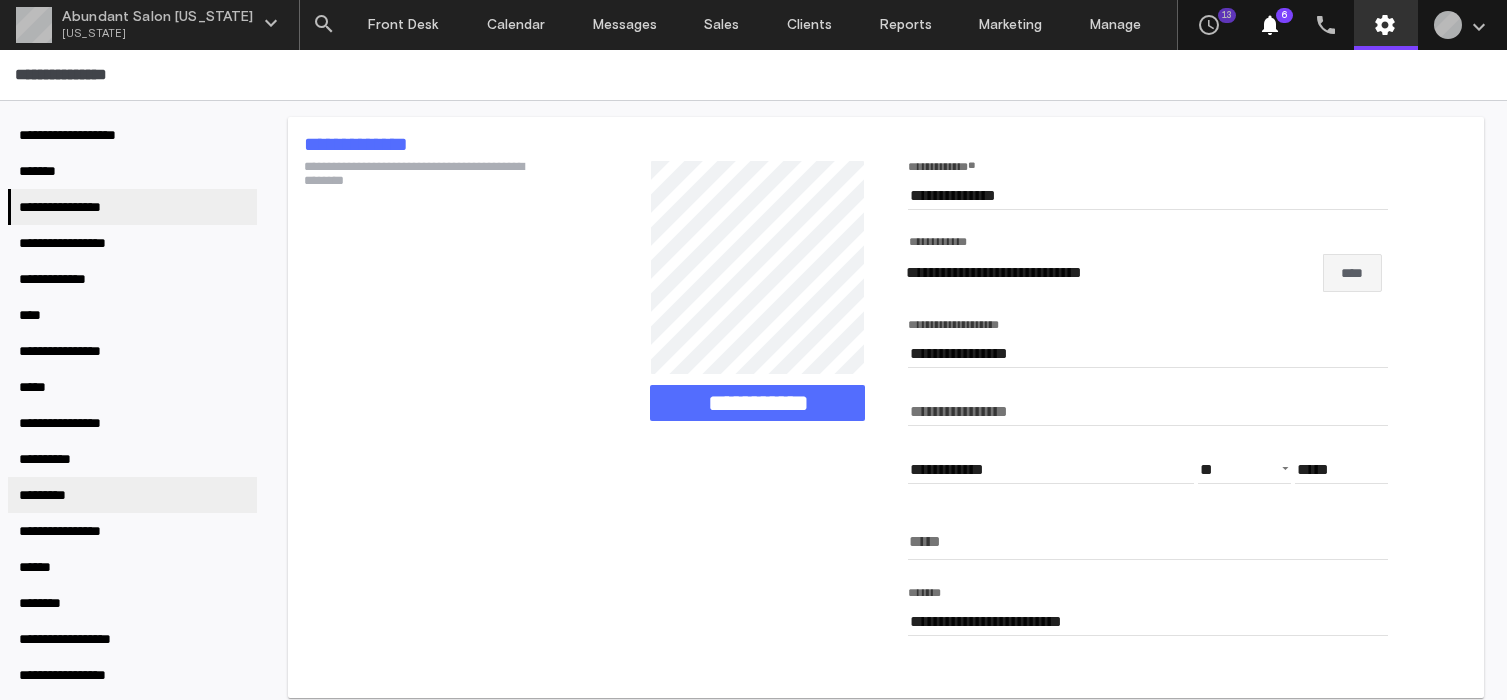 click on "*********" at bounding box center [132, 495] 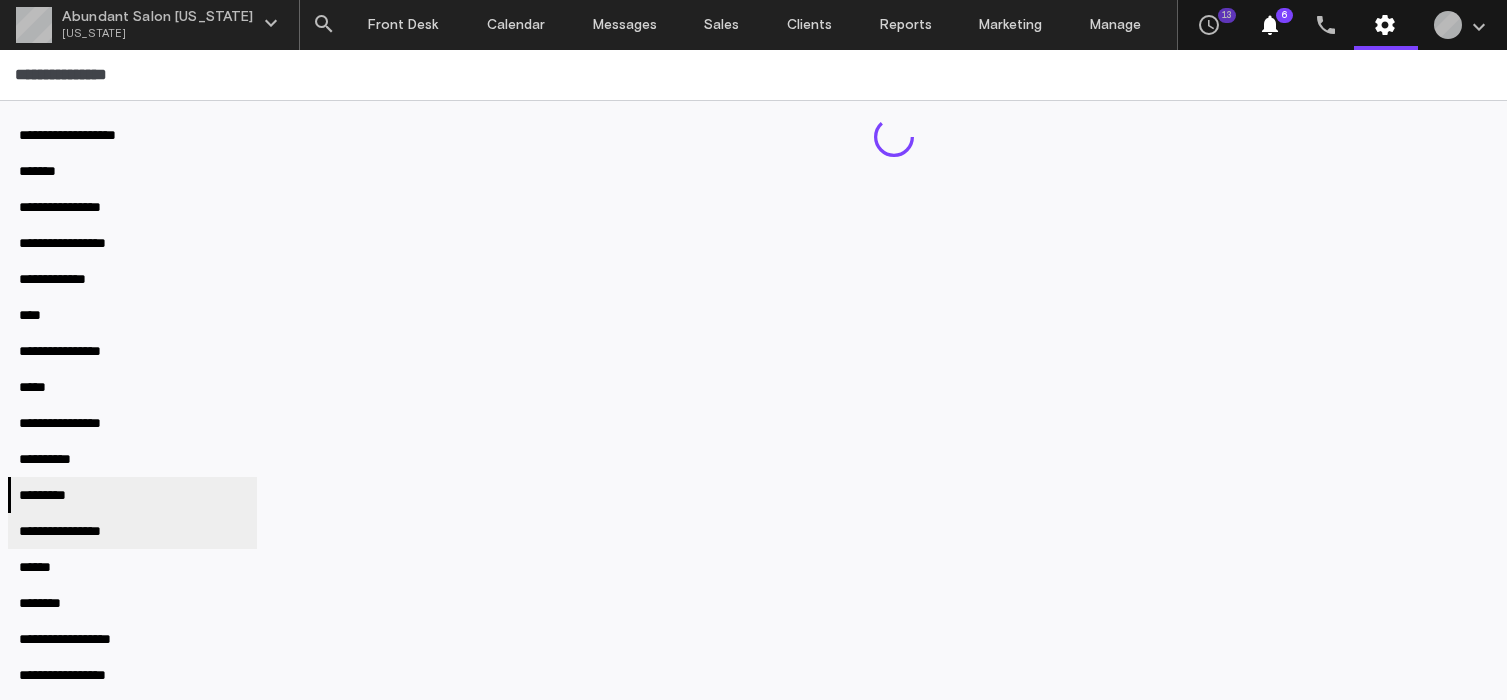 scroll, scrollTop: 353, scrollLeft: 0, axis: vertical 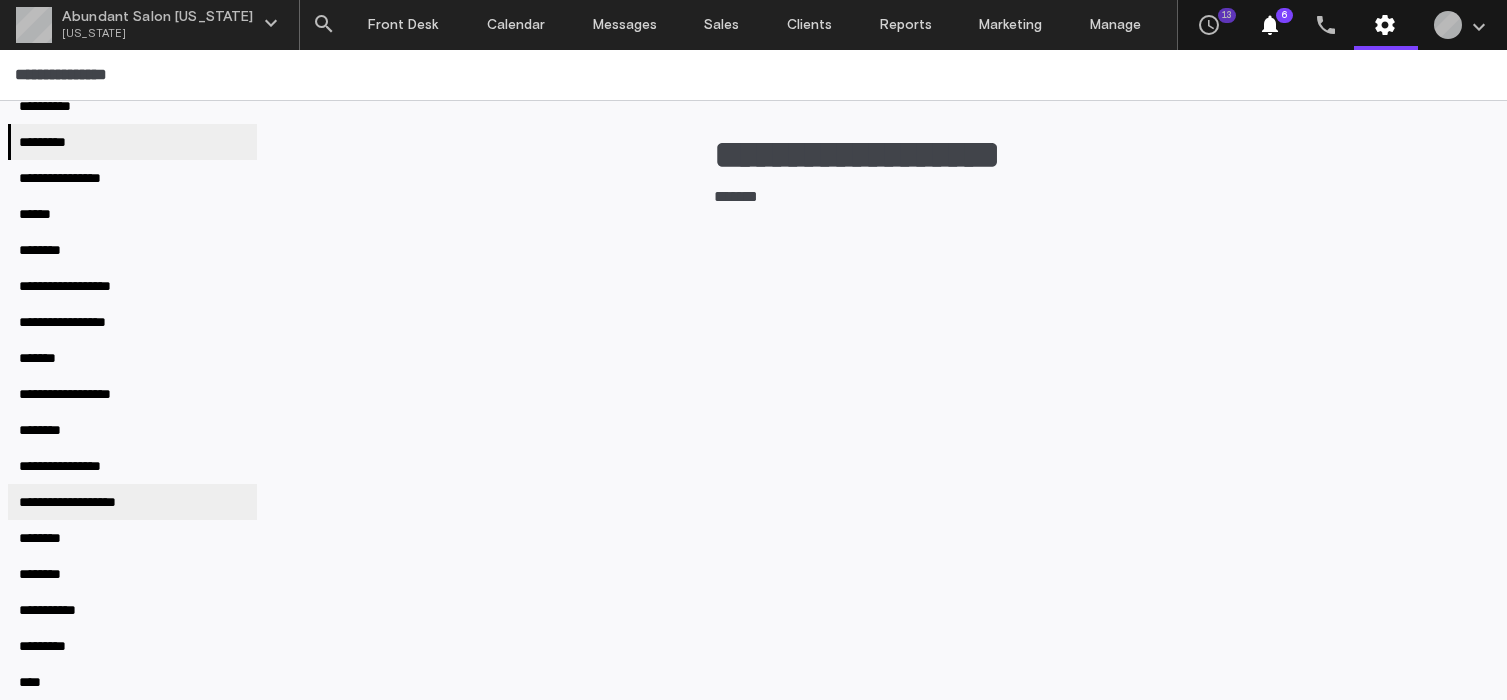 click on "**********" at bounding box center [86, 502] 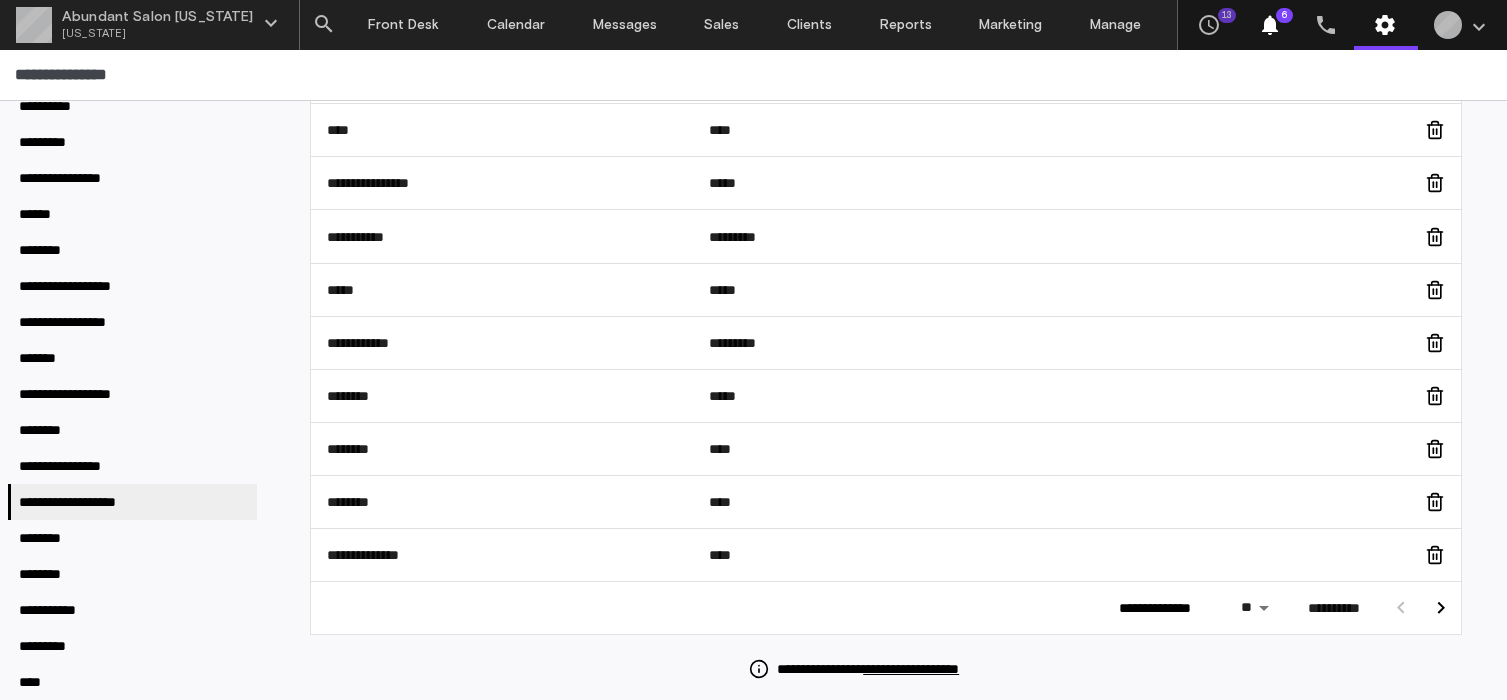 scroll, scrollTop: 1009, scrollLeft: 0, axis: vertical 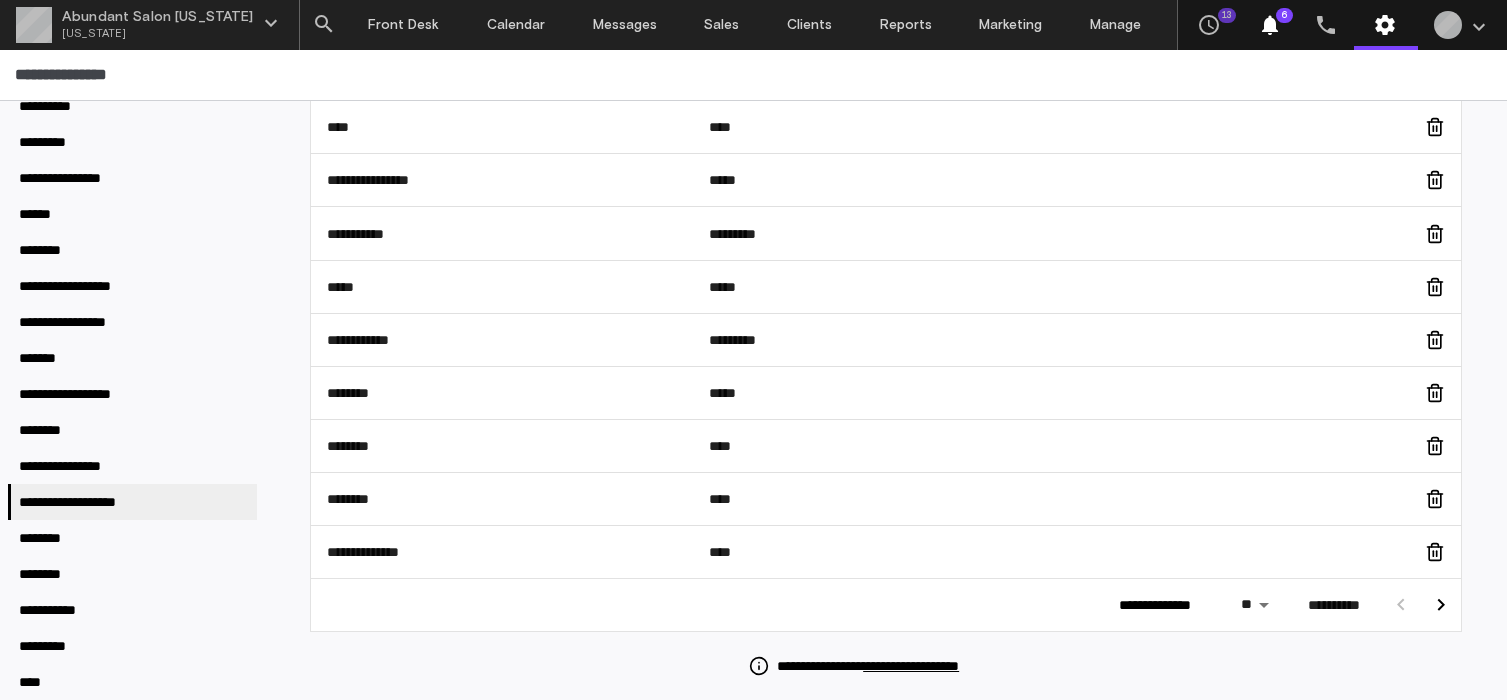 click 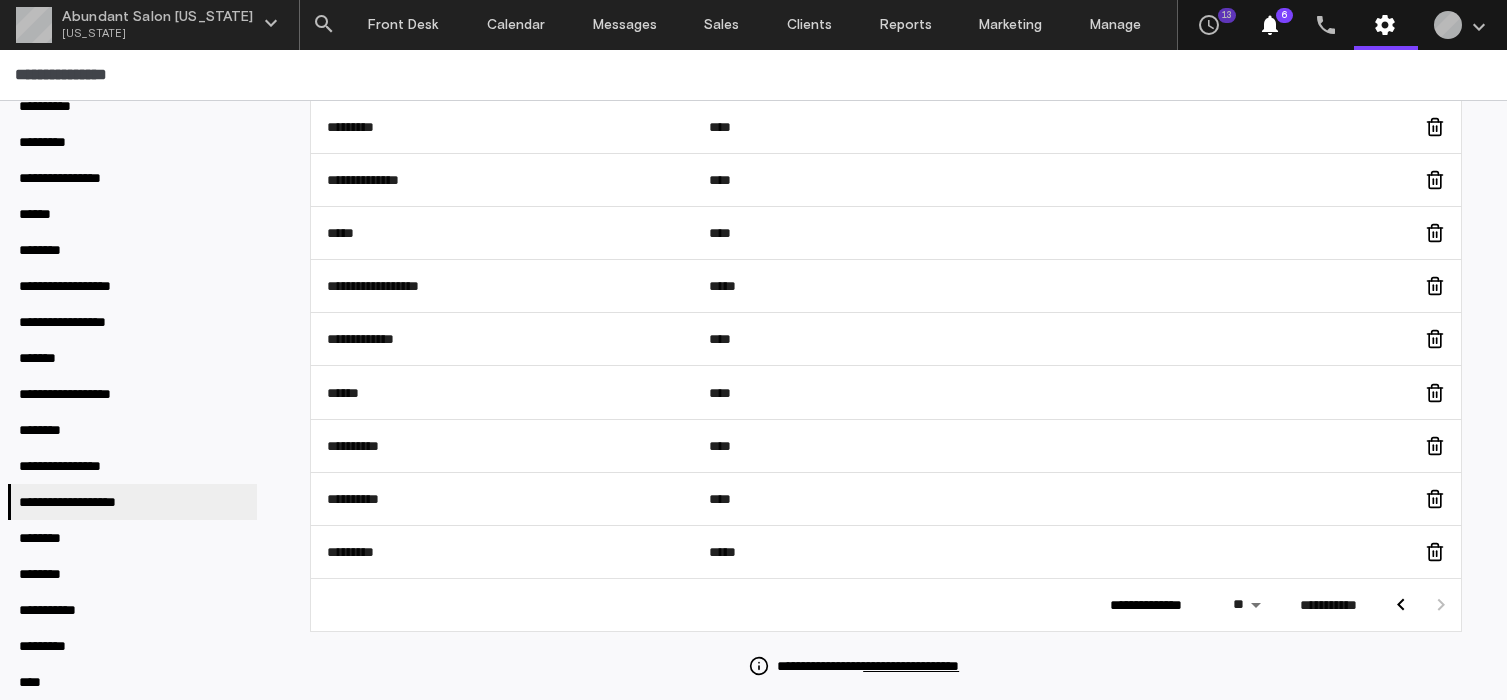 scroll, scrollTop: 848, scrollLeft: 0, axis: vertical 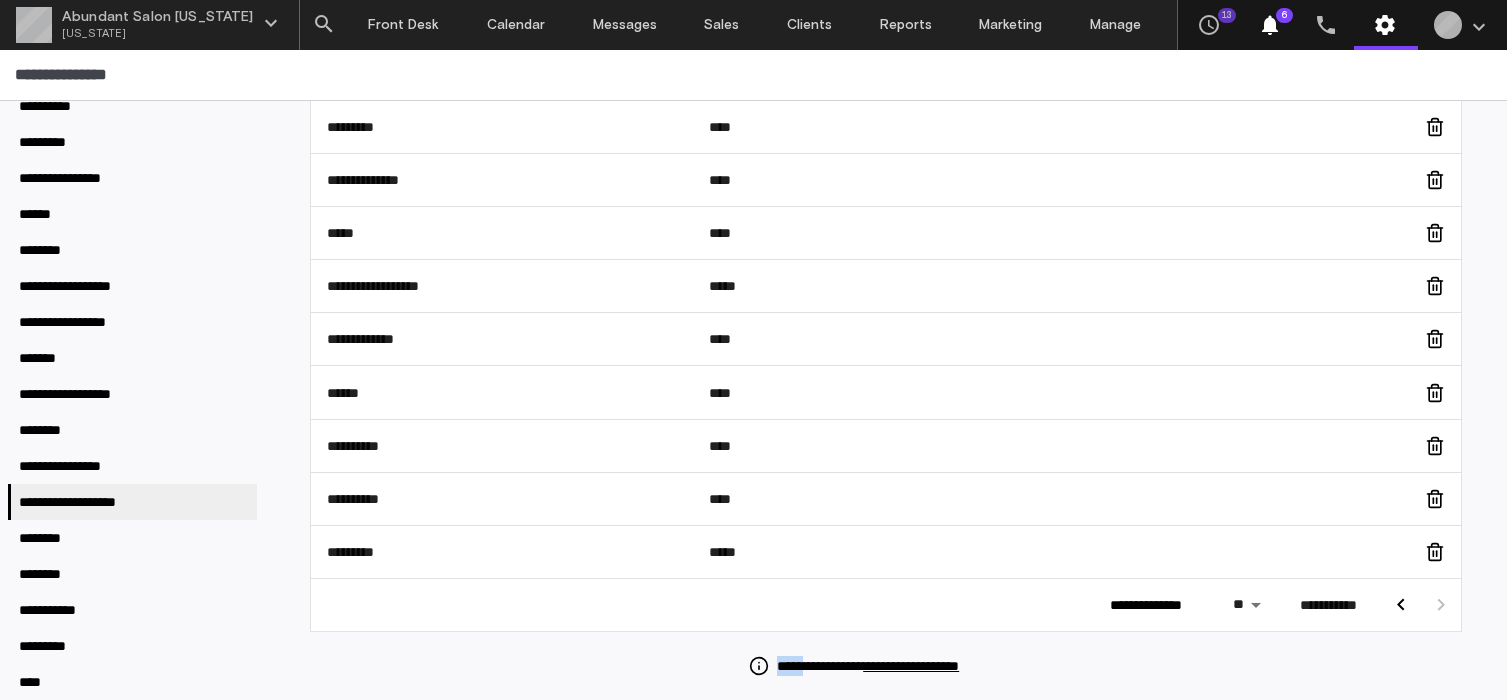 click at bounding box center [1421, 605] 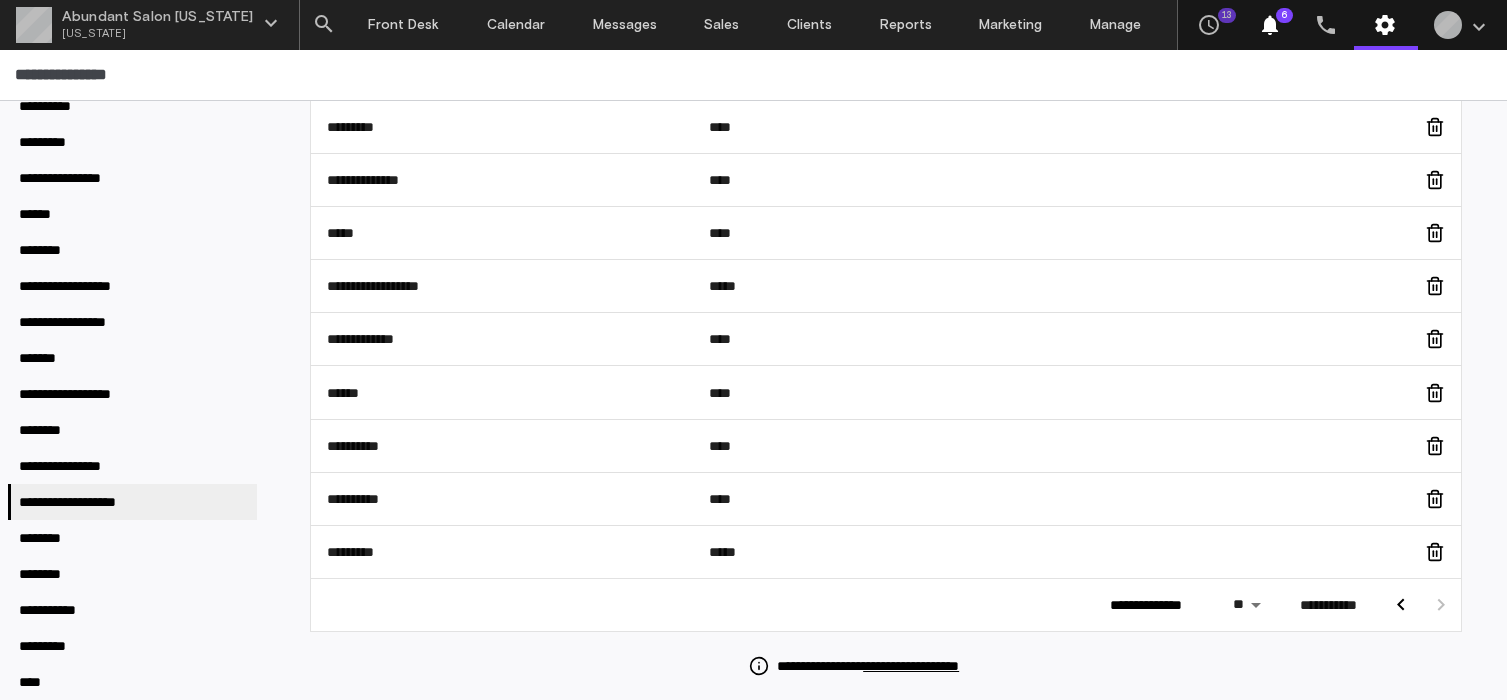click on "**********" at bounding box center (886, 605) 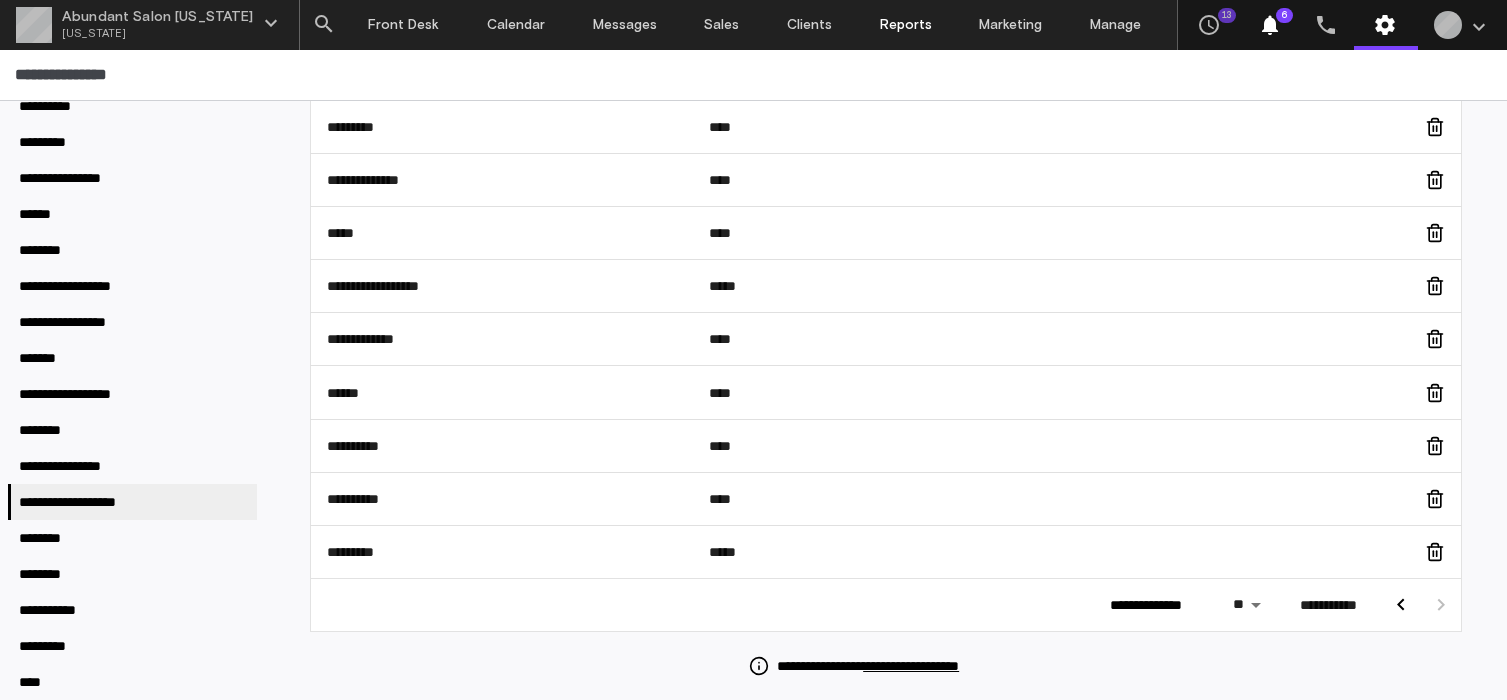 click on "Reports" at bounding box center [906, 25] 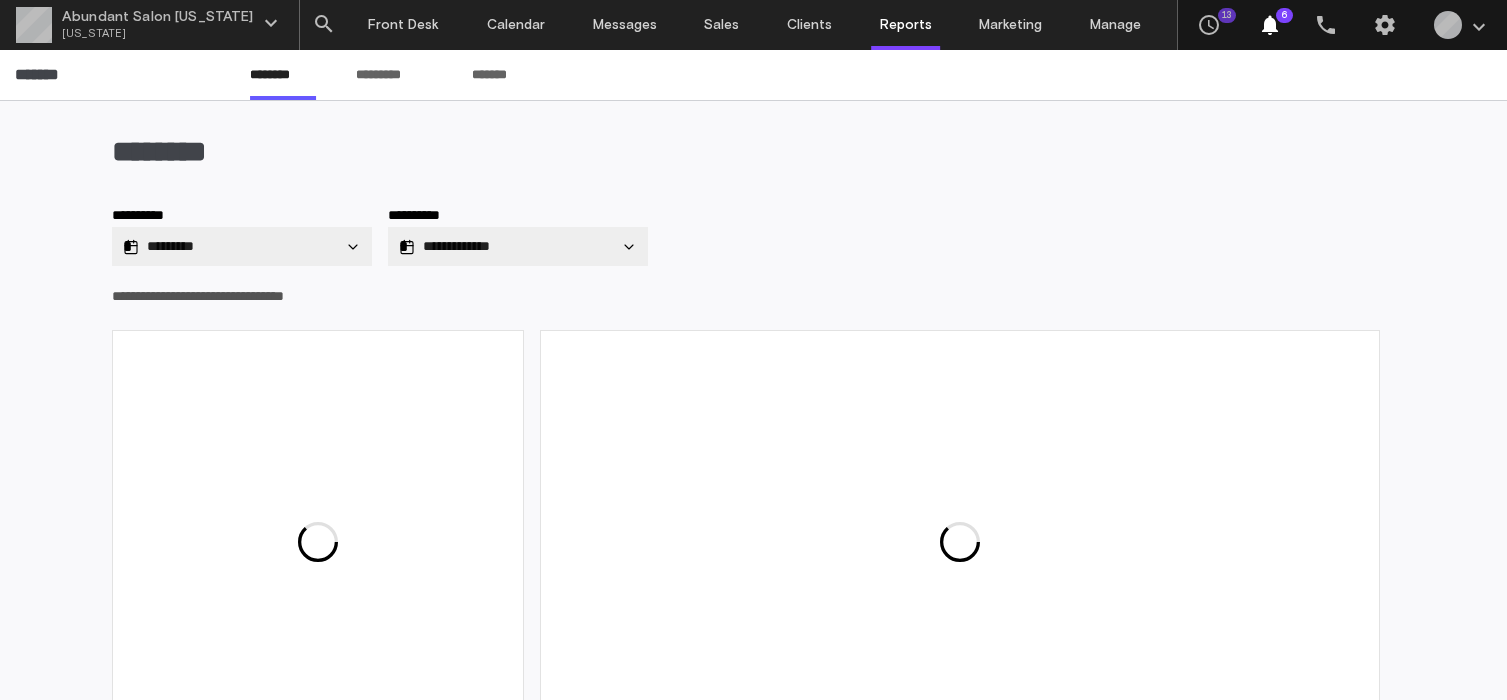 type on "**********" 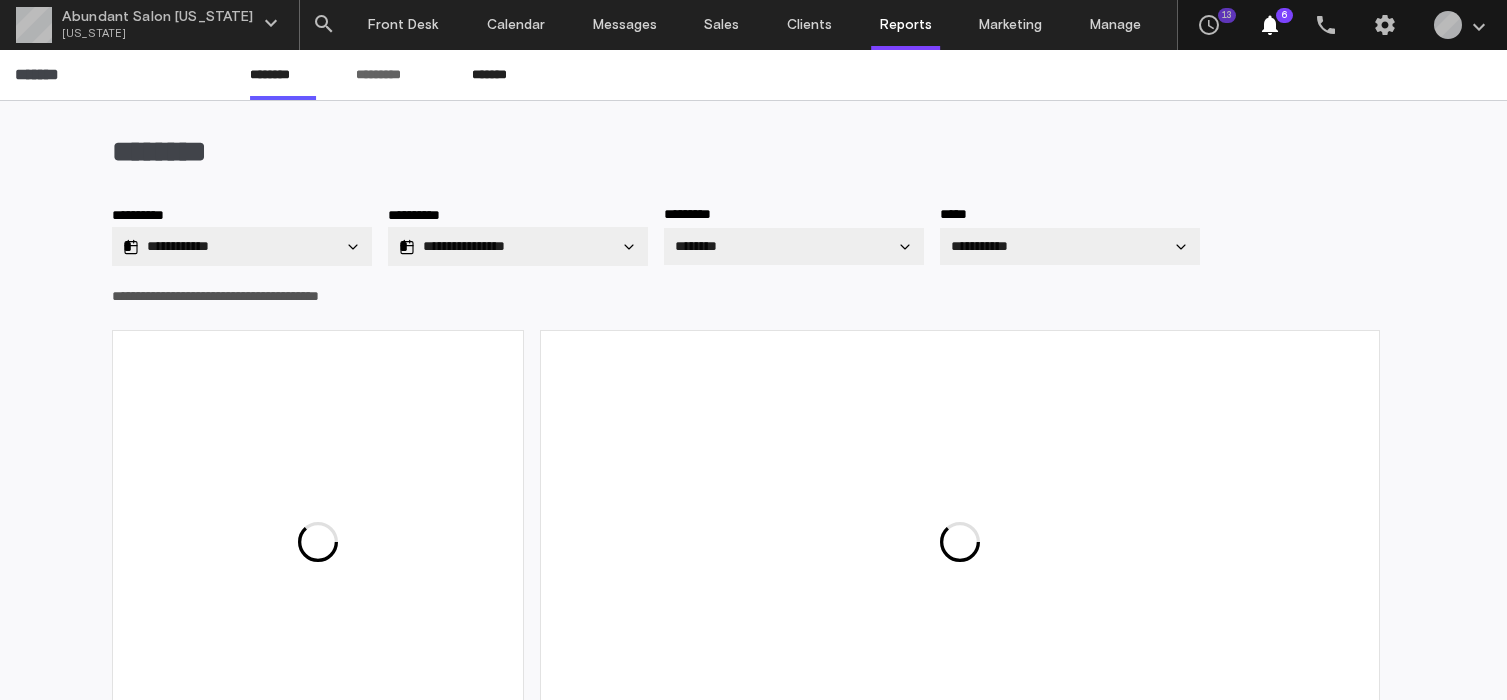 click on "*******" at bounding box center [501, 82] 